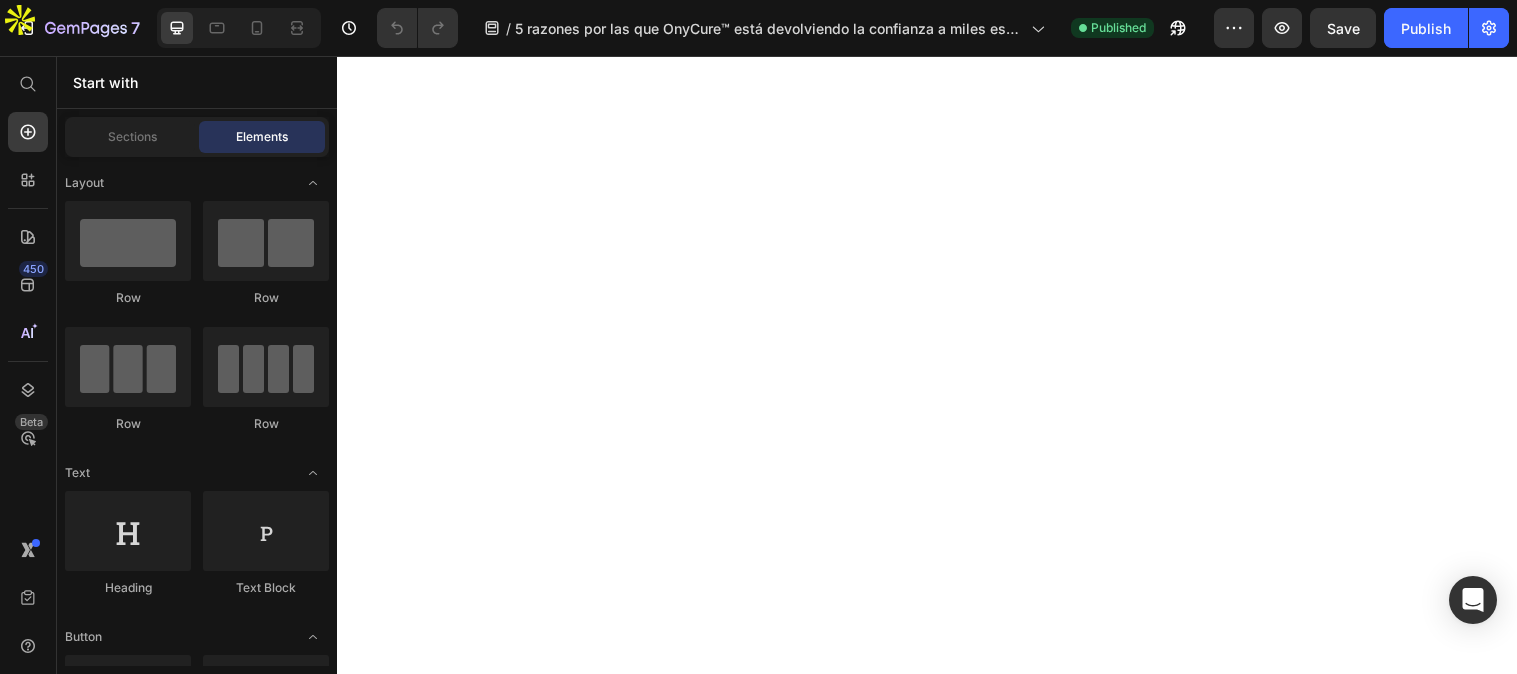 scroll, scrollTop: 0, scrollLeft: 0, axis: both 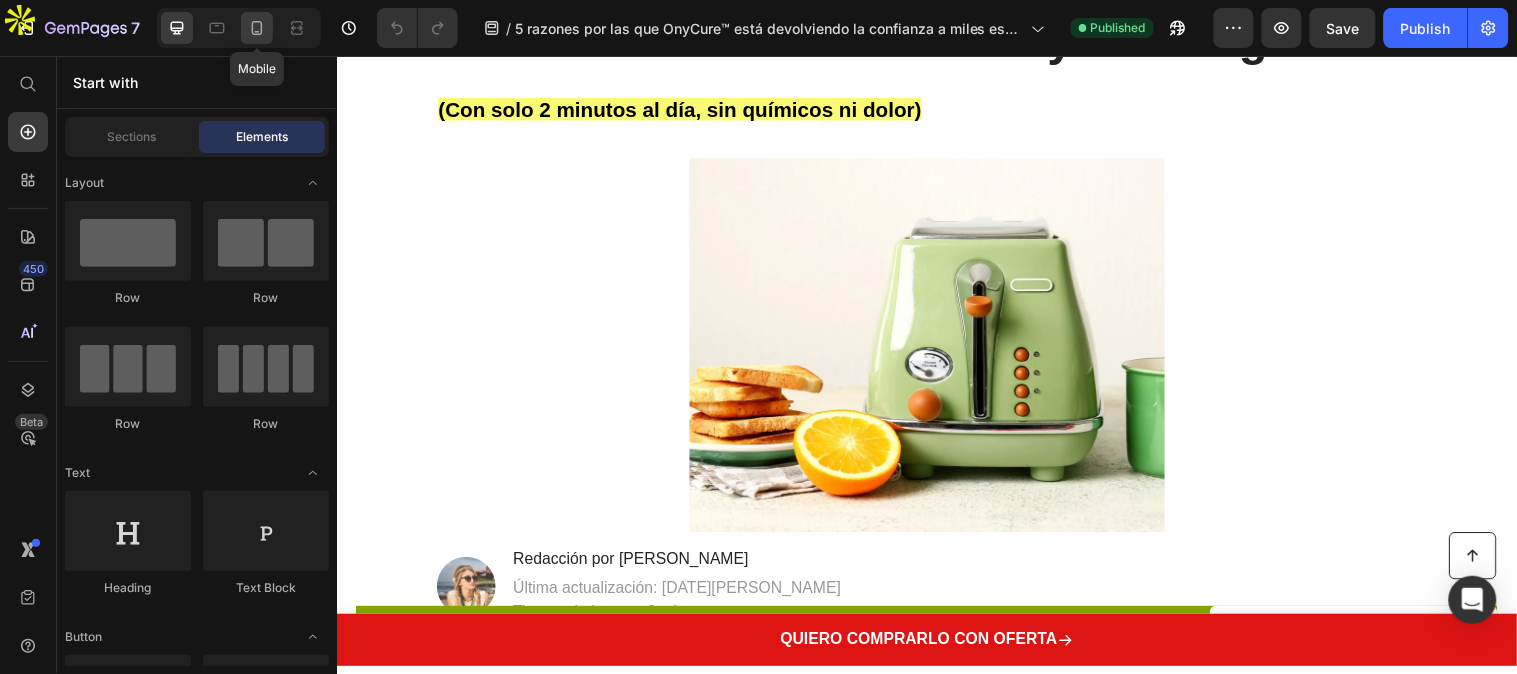 click 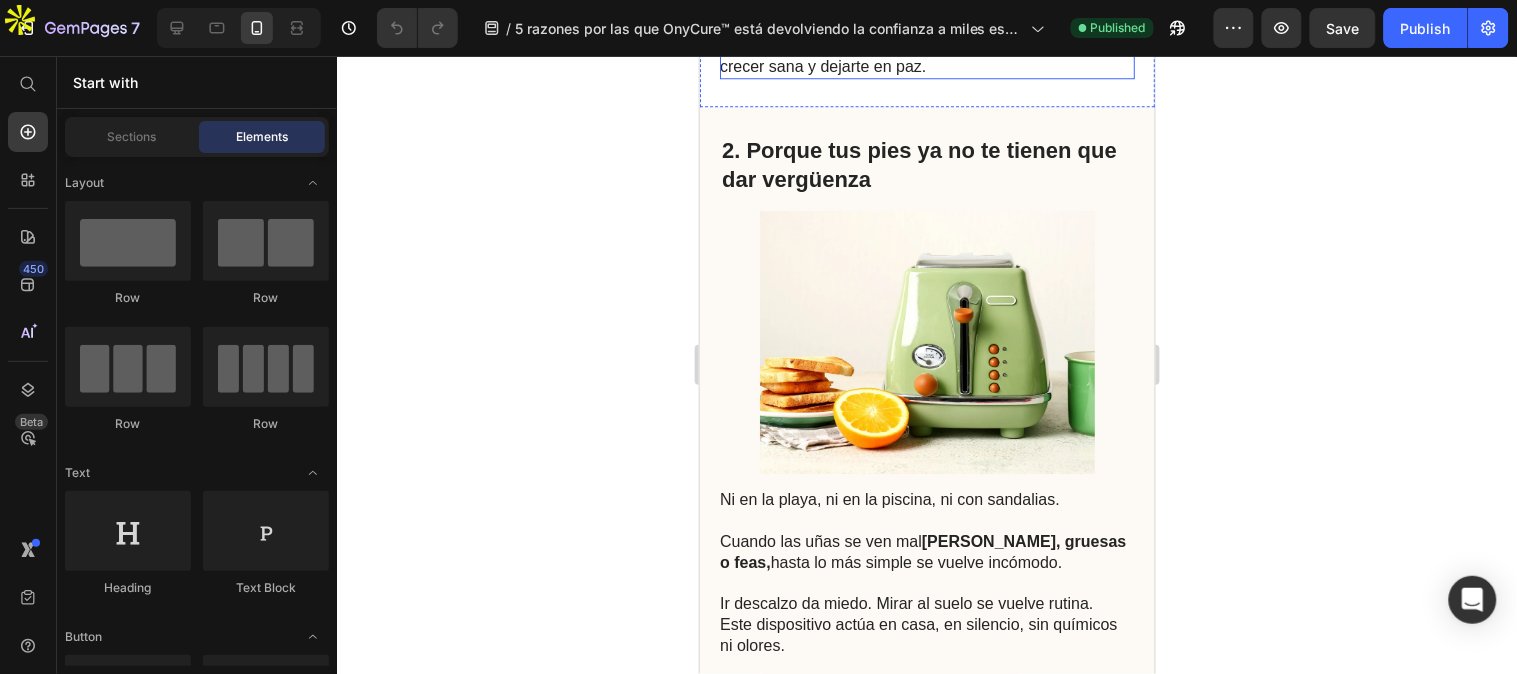 scroll, scrollTop: 1777, scrollLeft: 0, axis: vertical 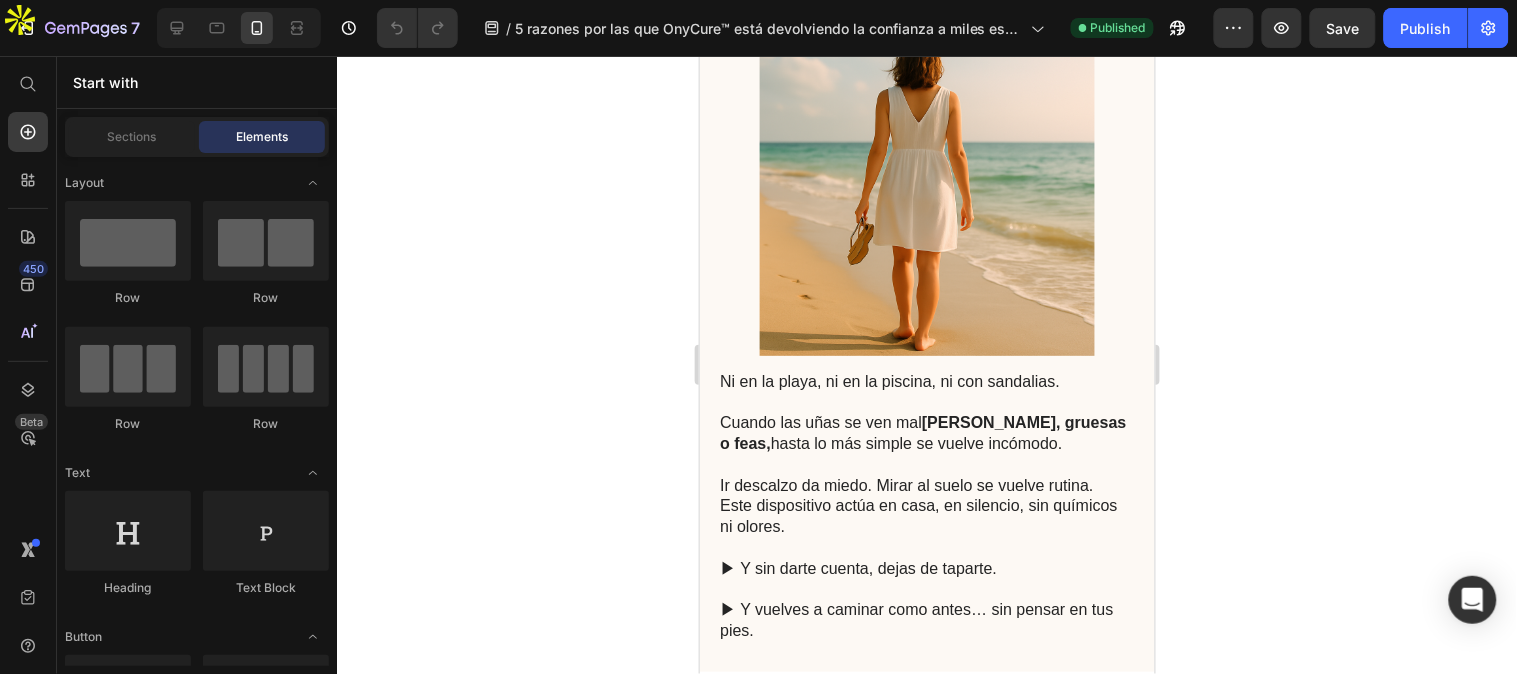 drag, startPoint x: 1293, startPoint y: 477, endPoint x: 576, endPoint y: 672, distance: 743.04376 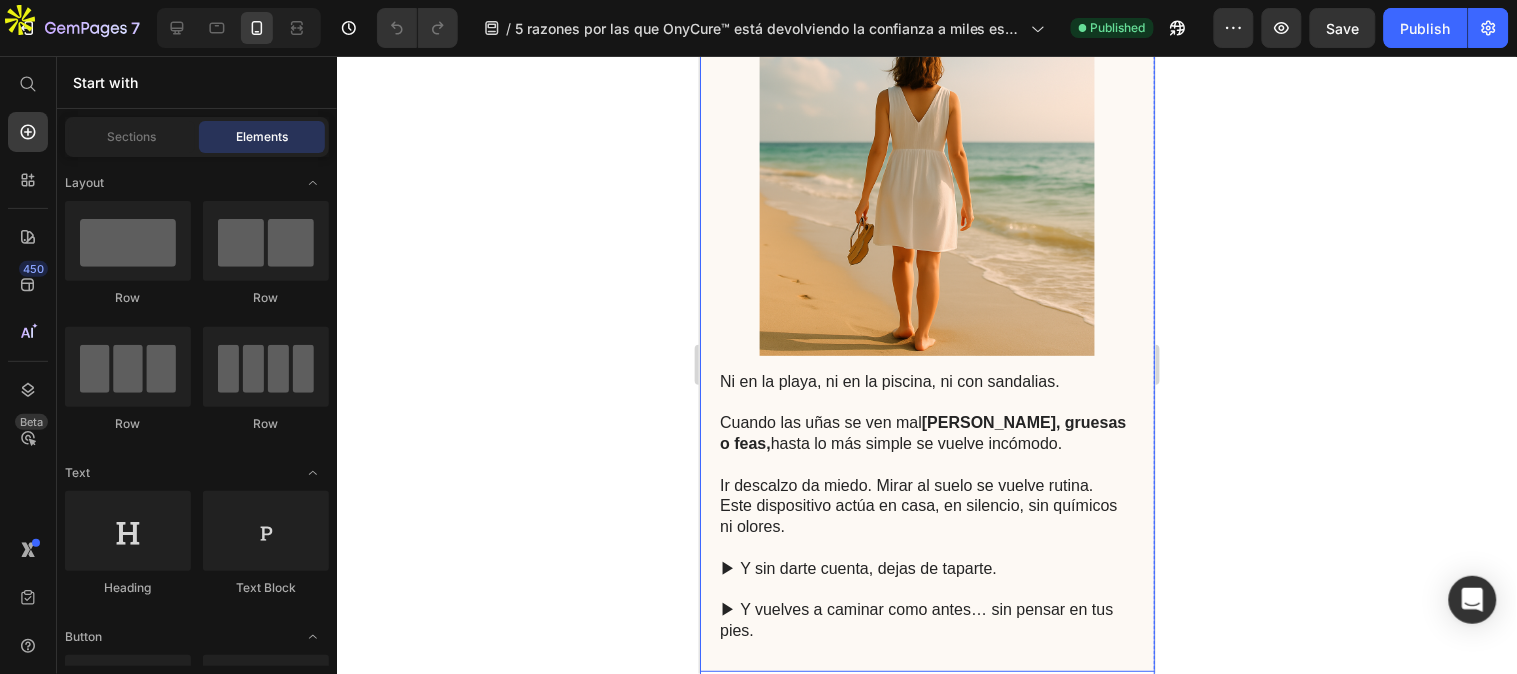 drag, startPoint x: 715, startPoint y: 325, endPoint x: 708, endPoint y: 669, distance: 344.07123 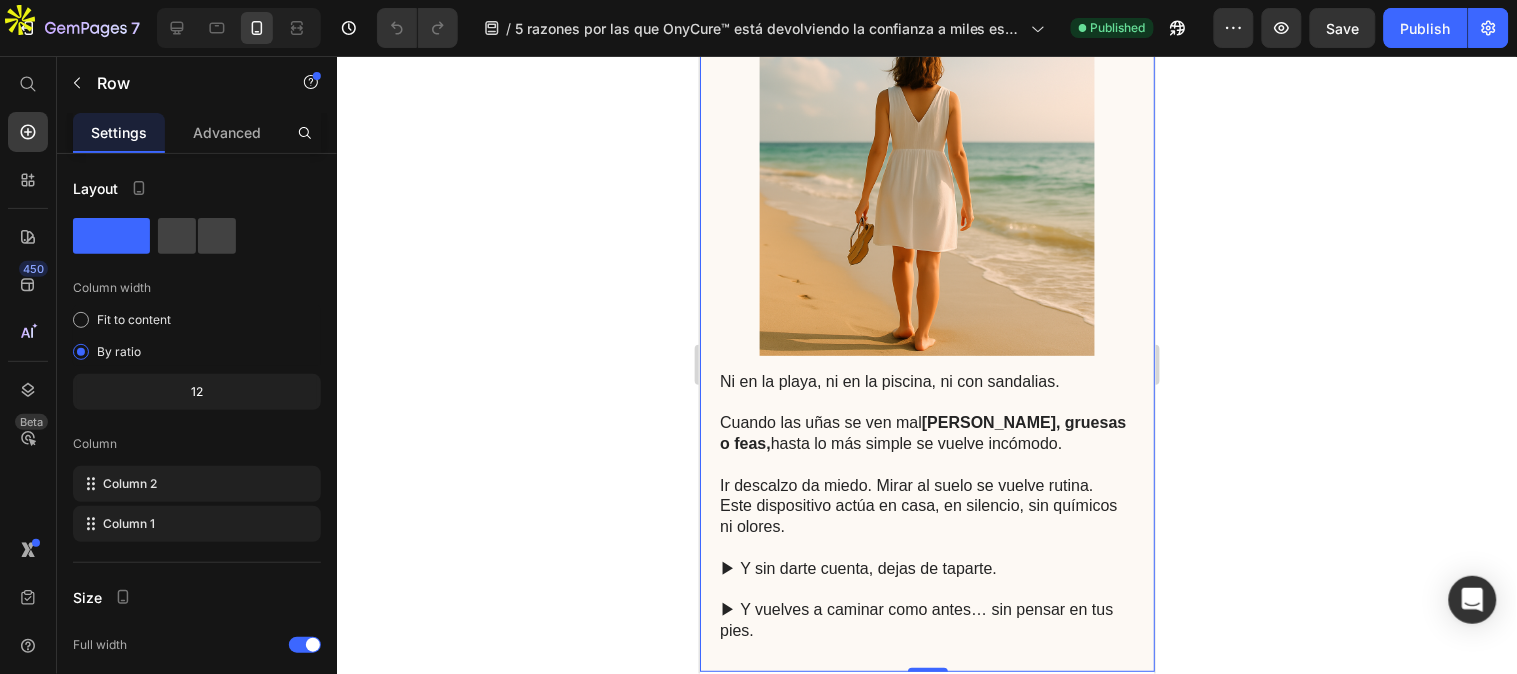 click 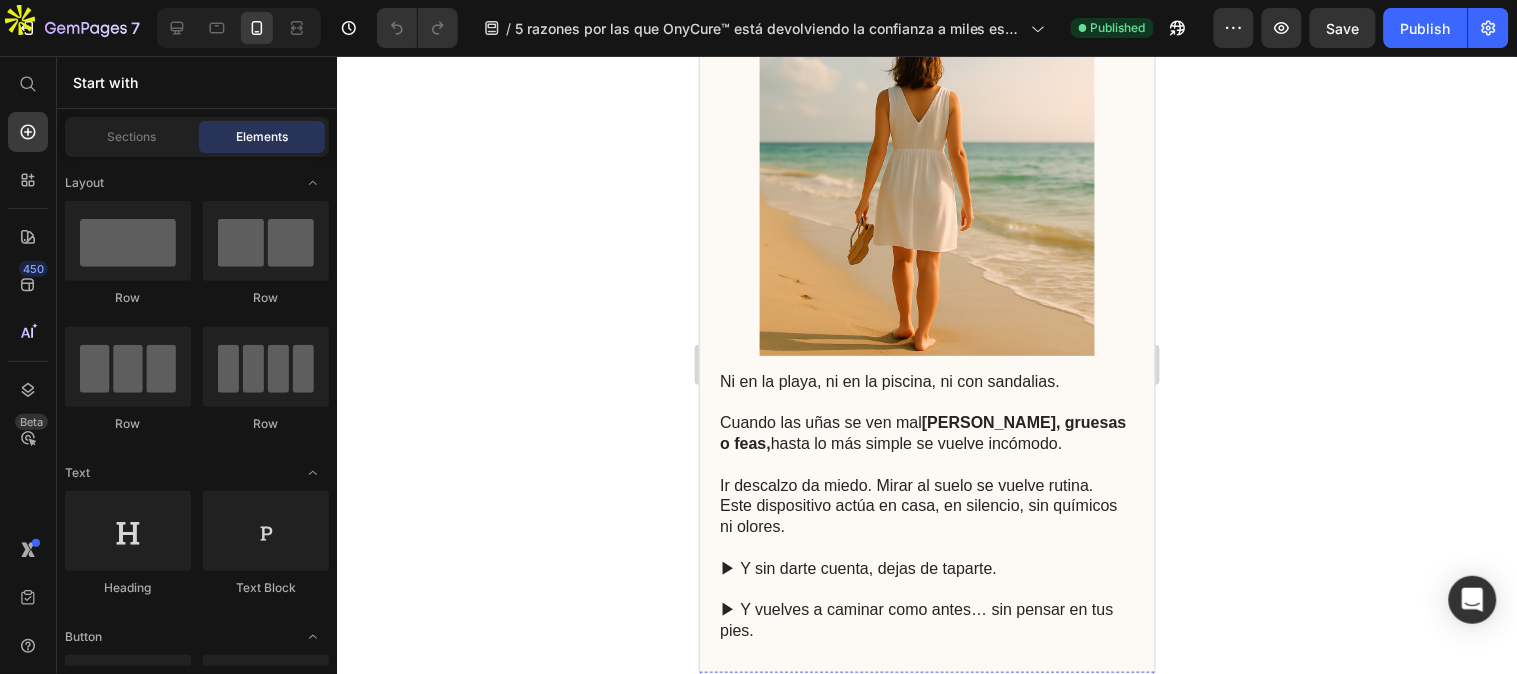 scroll, scrollTop: 2111, scrollLeft: 0, axis: vertical 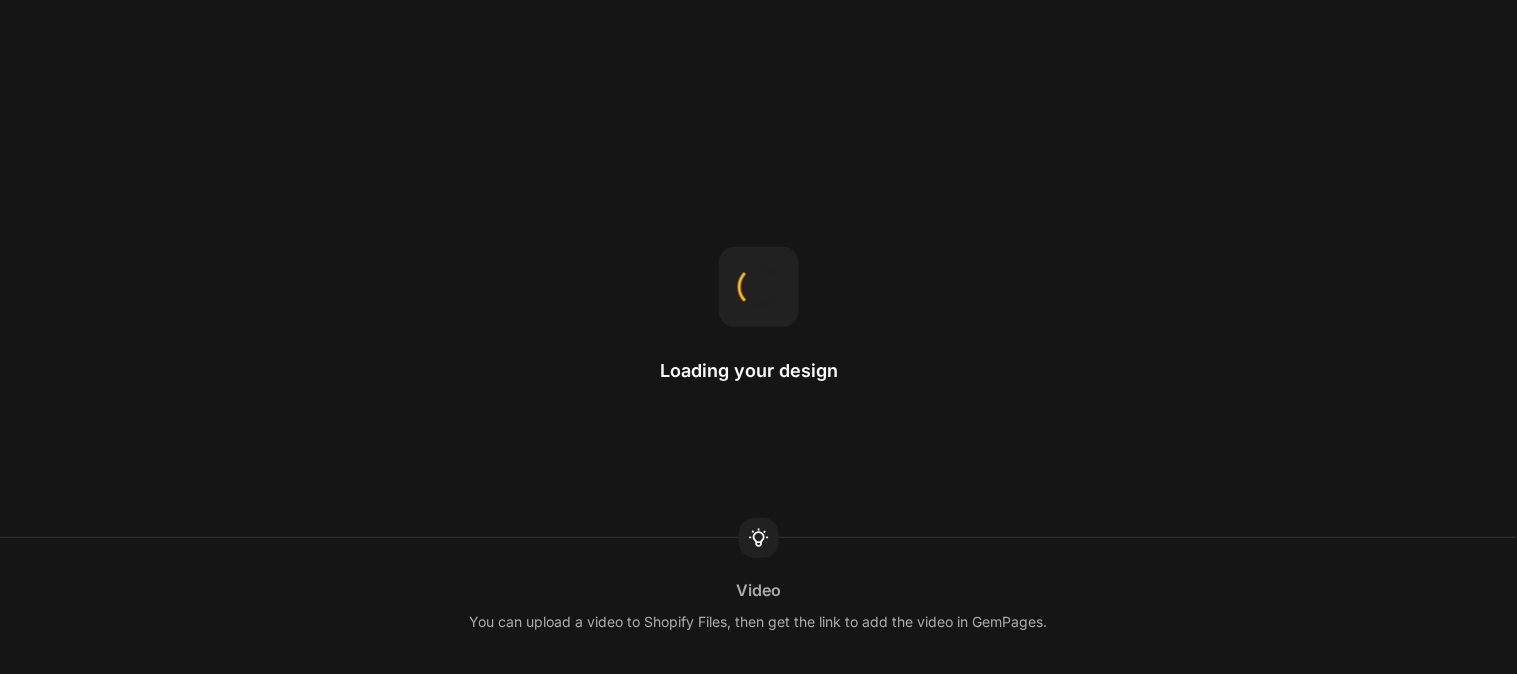 click on "Loading your design Video You can upload a video to Shopify Files, then get the link to add the video in GemPages." at bounding box center (758, 337) 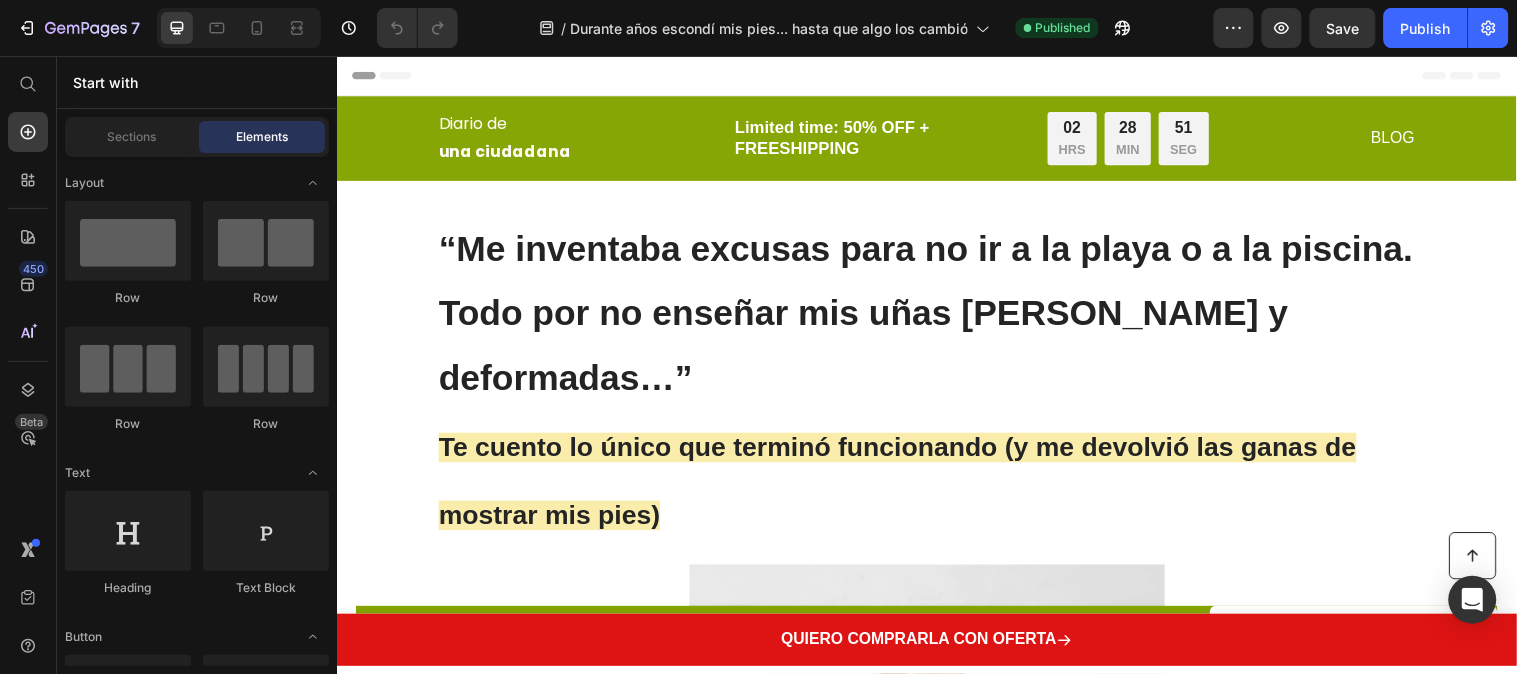 scroll, scrollTop: 0, scrollLeft: 0, axis: both 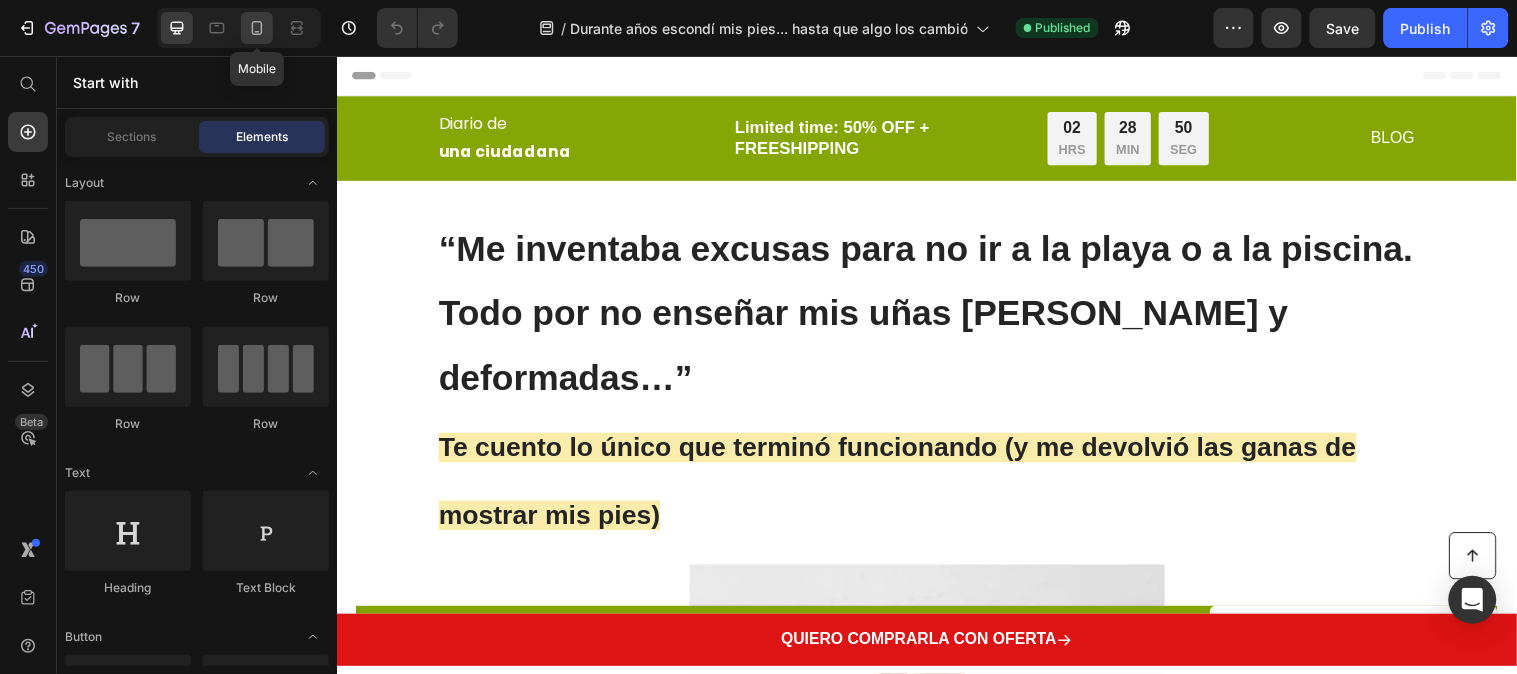 click 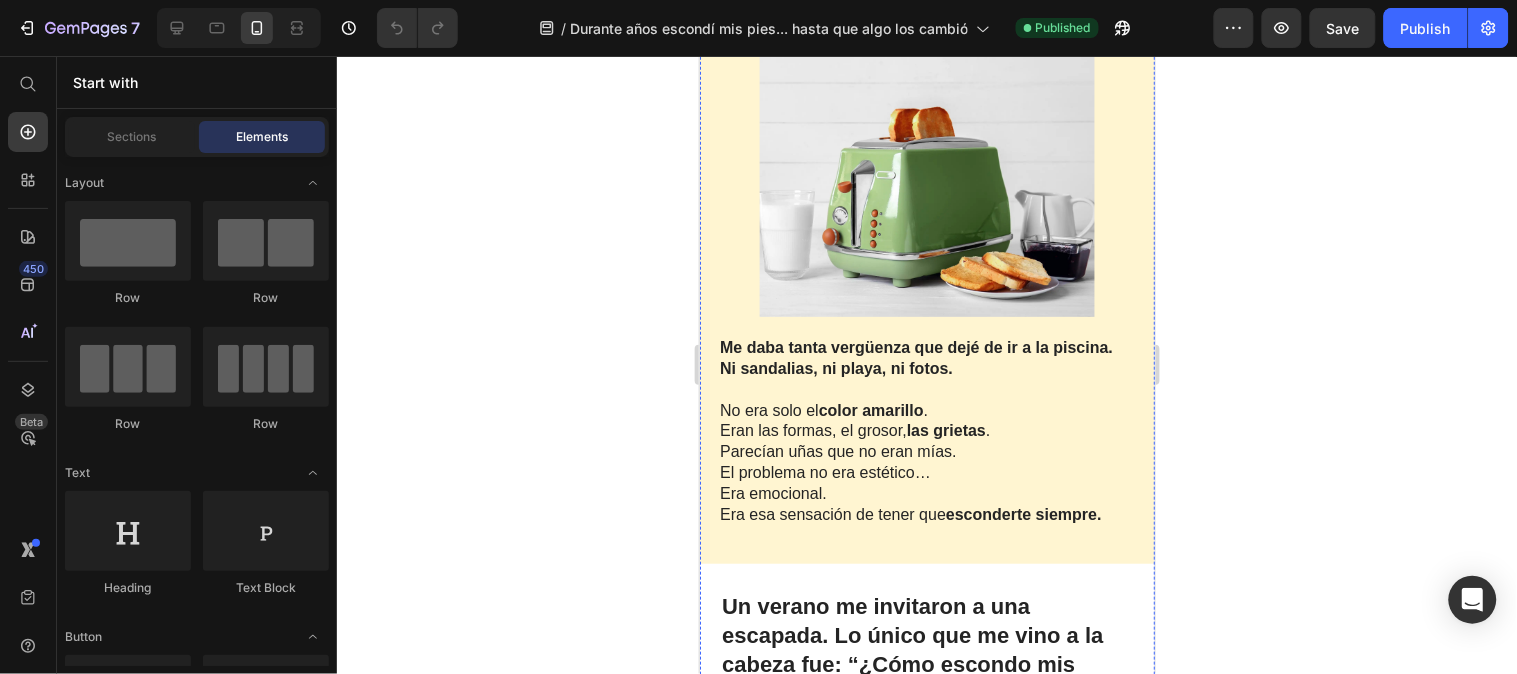 scroll, scrollTop: 555, scrollLeft: 0, axis: vertical 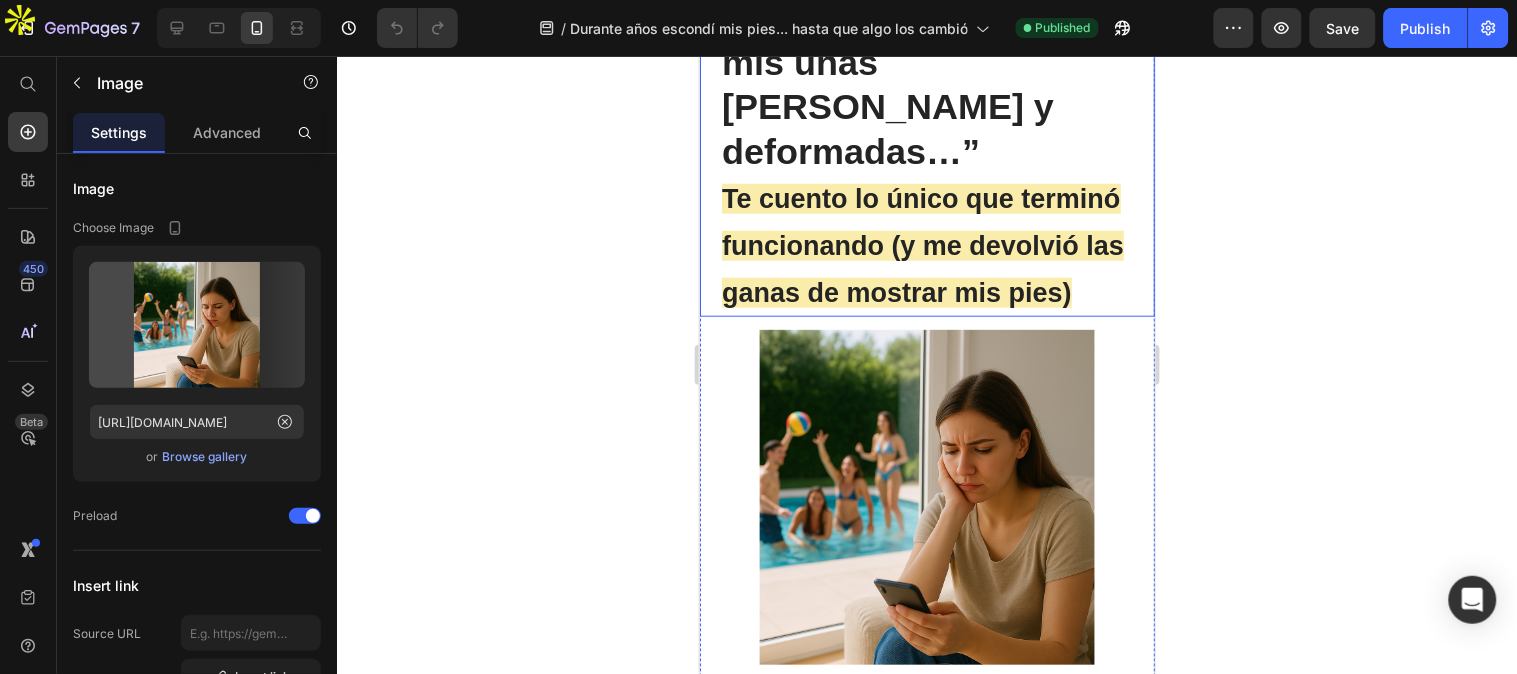 click at bounding box center (926, 496) 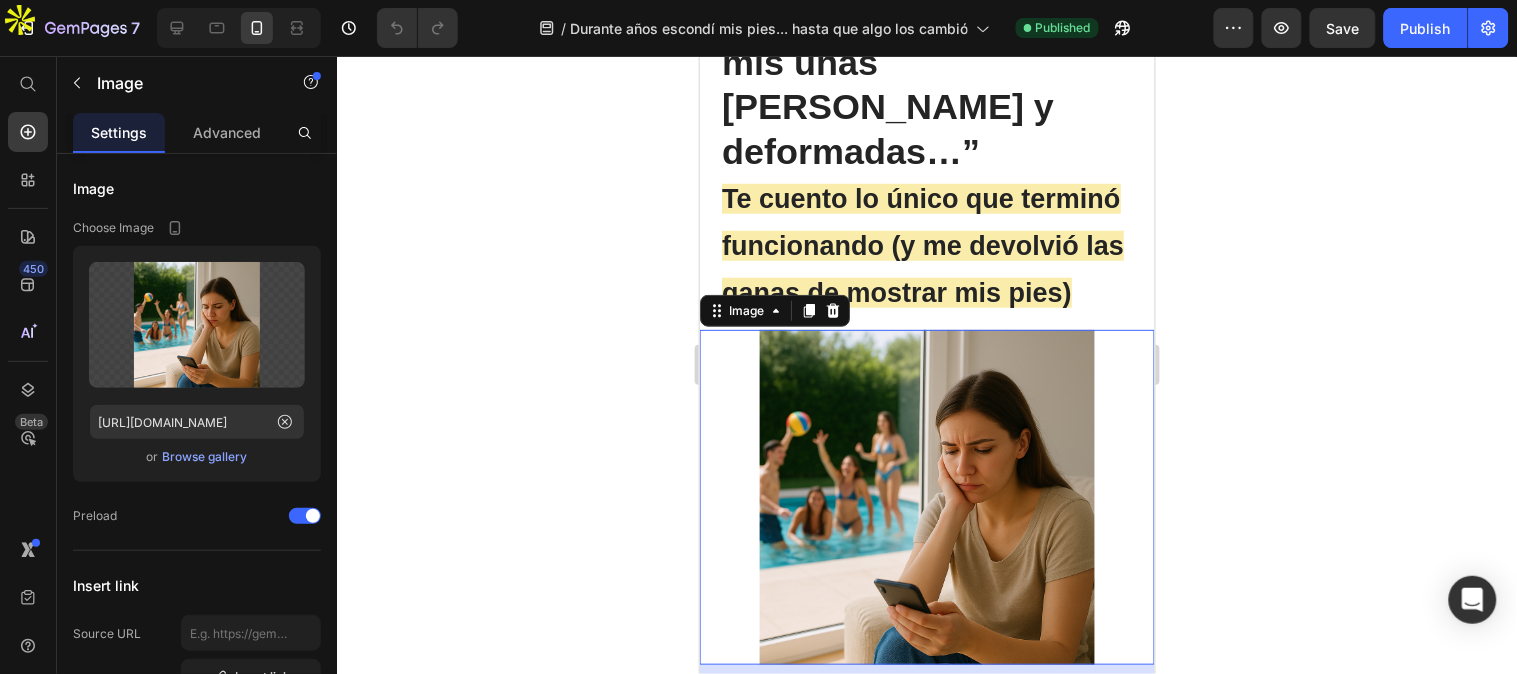 click 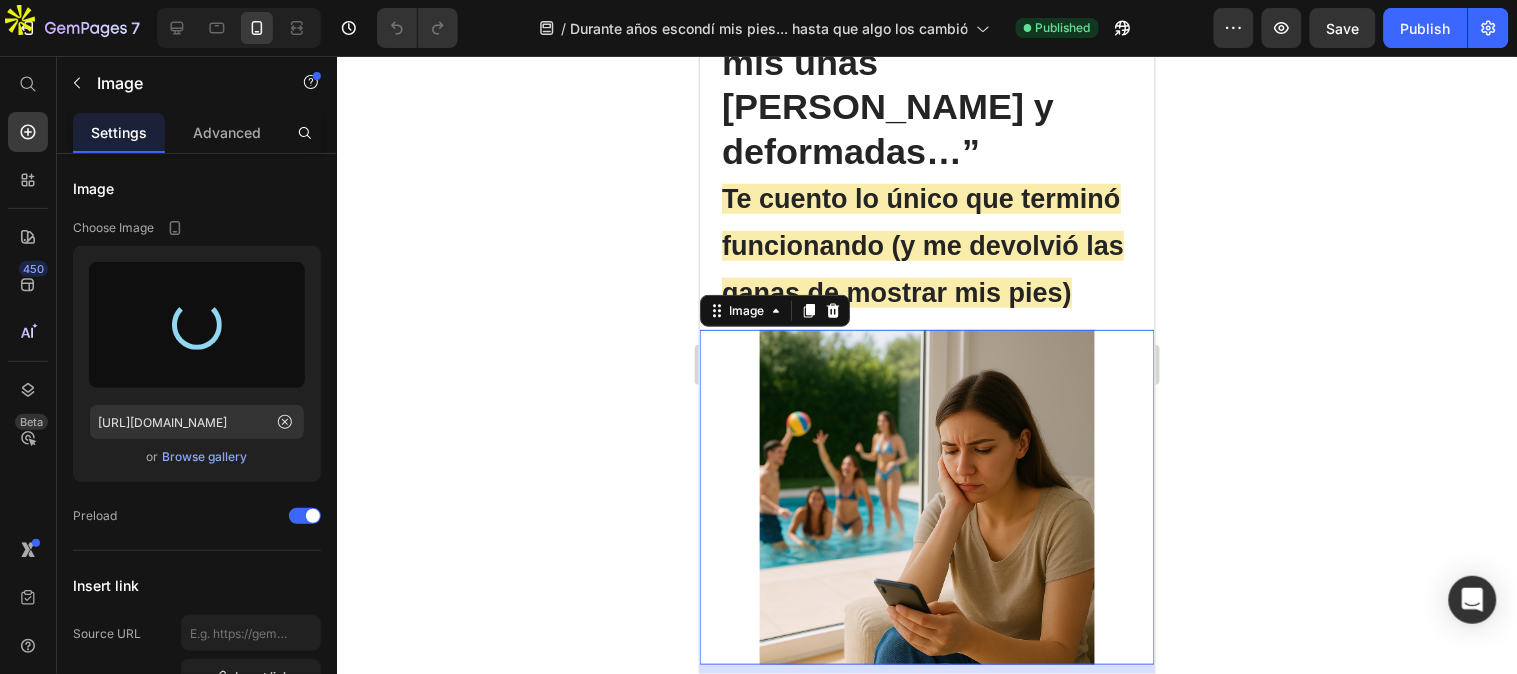 type on "https://cdn.shopify.com/s/files/1/0816/2141/8332/files/gempages_536732921881429134-088fea7f-4ac6-4d05-85b2-05414e3cde84.webp" 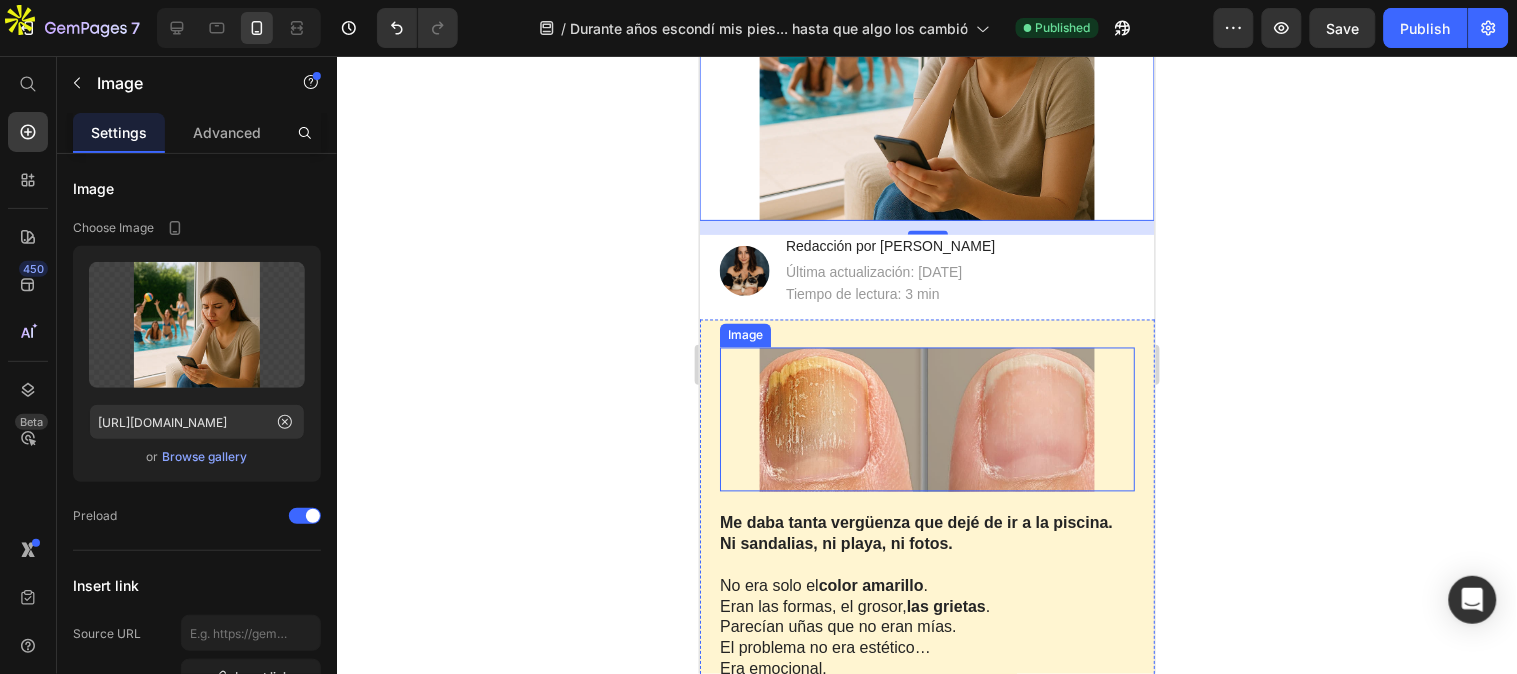 scroll, scrollTop: 1000, scrollLeft: 0, axis: vertical 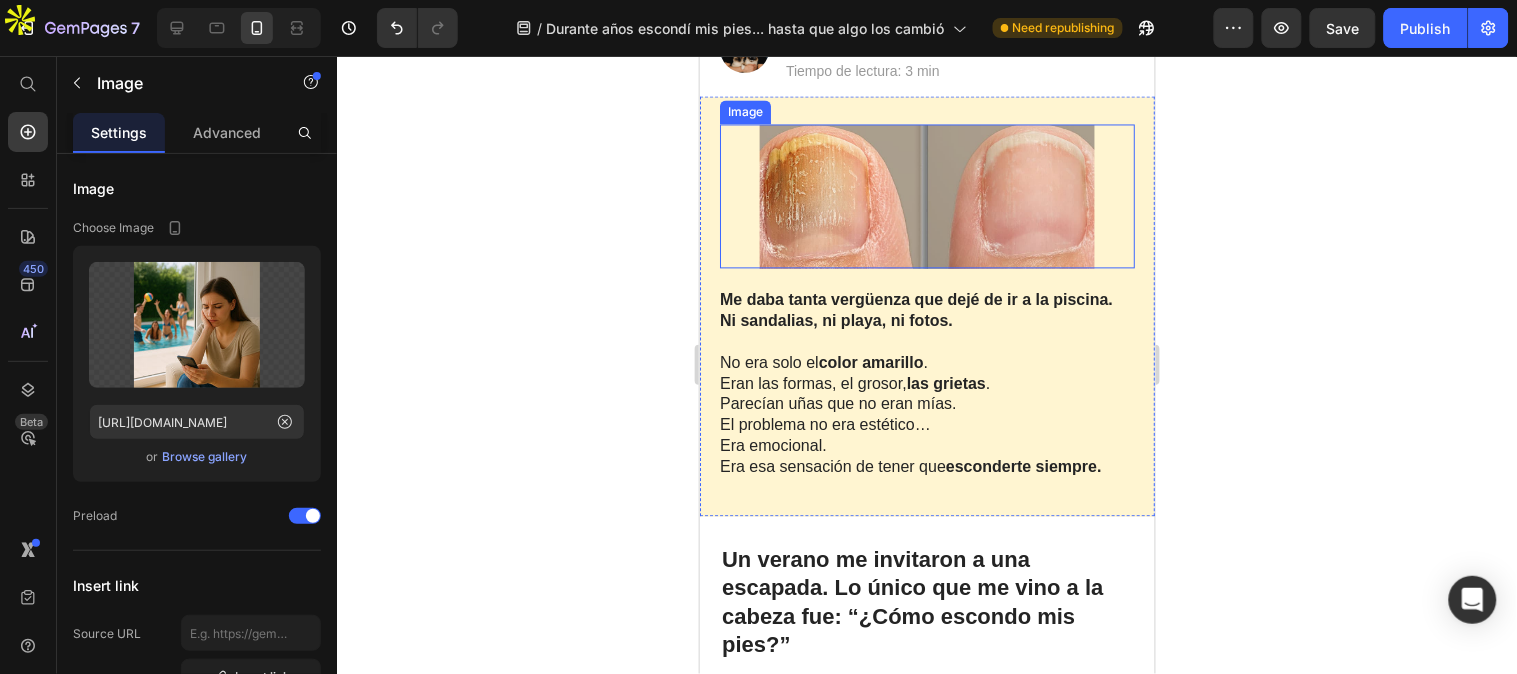 drag, startPoint x: 1017, startPoint y: 386, endPoint x: 802, endPoint y: 256, distance: 251.24689 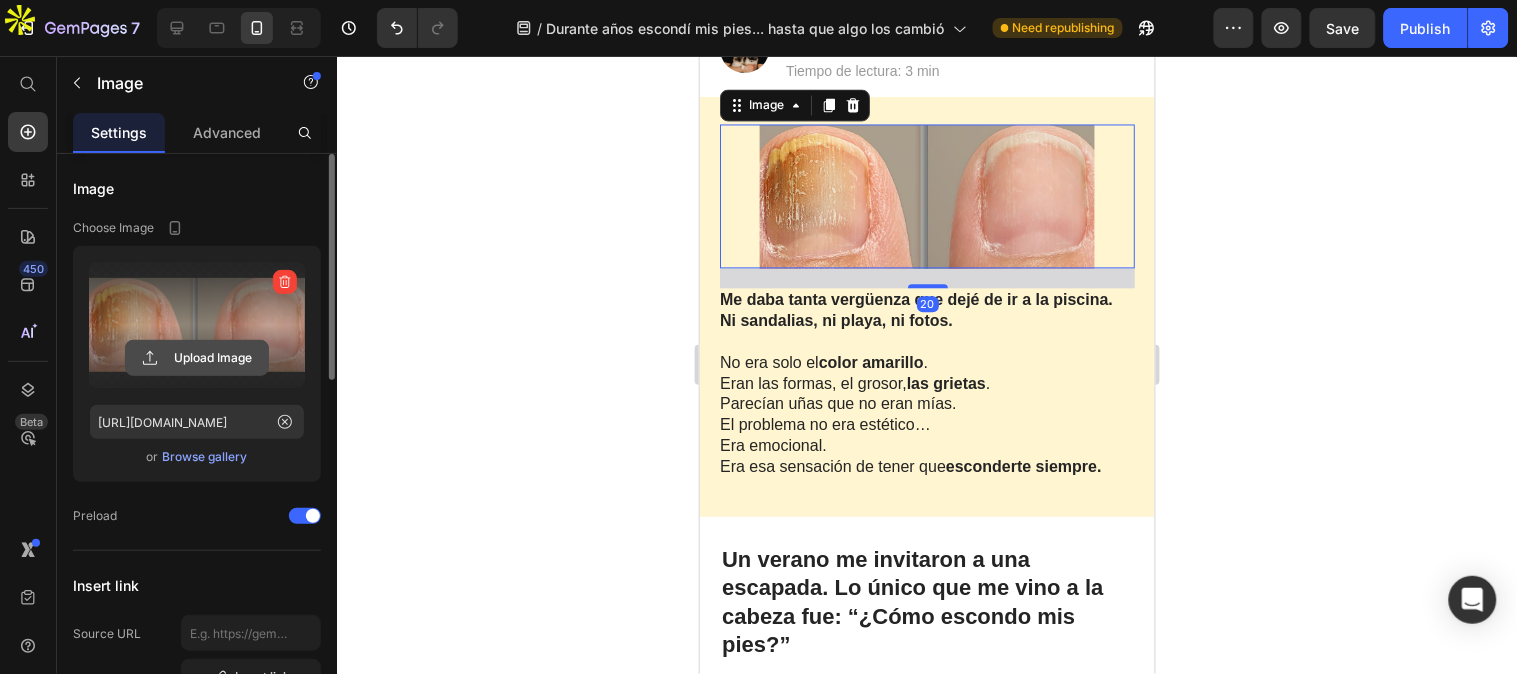 click 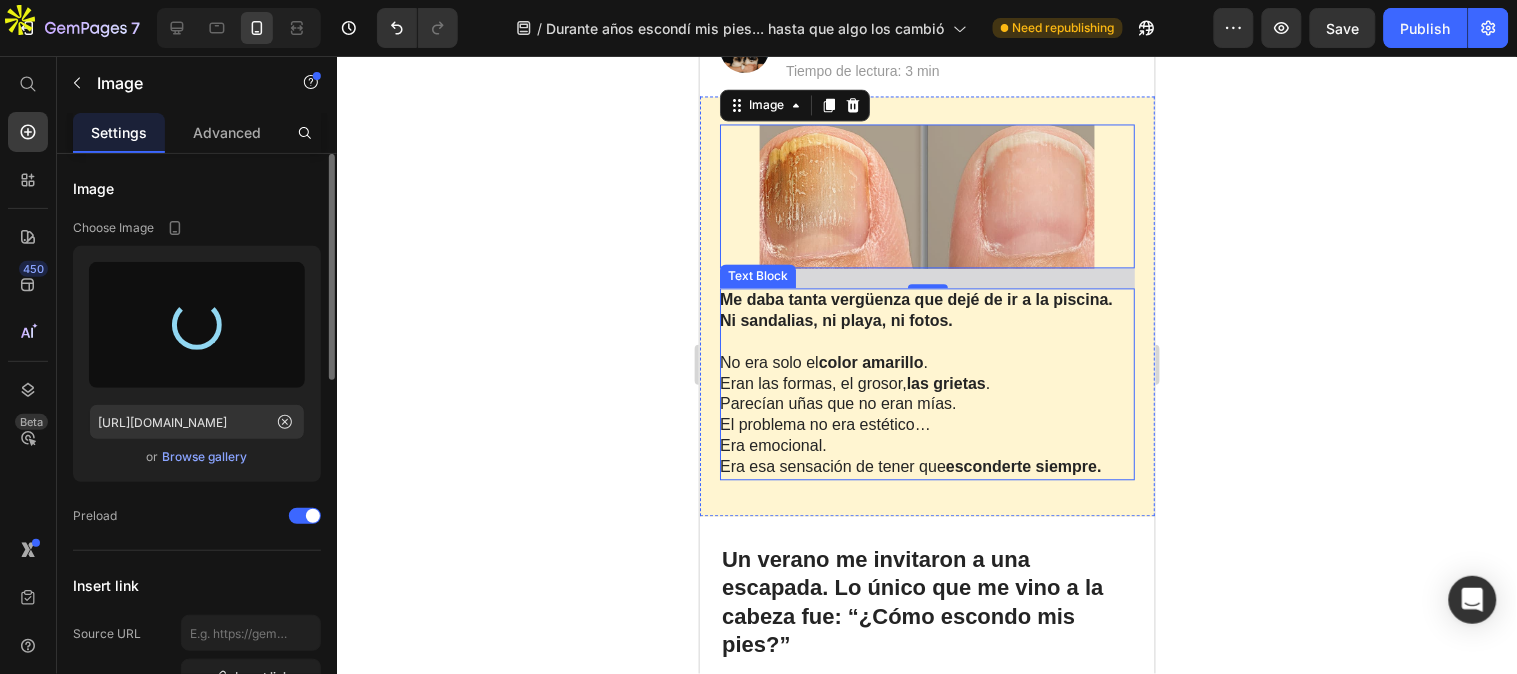 type on "https://cdn.shopify.com/s/files/1/0816/2141/8332/files/gempages_536732921881429134-7ae31542-d1ab-49b1-89b2-d8599ea3846a.webp" 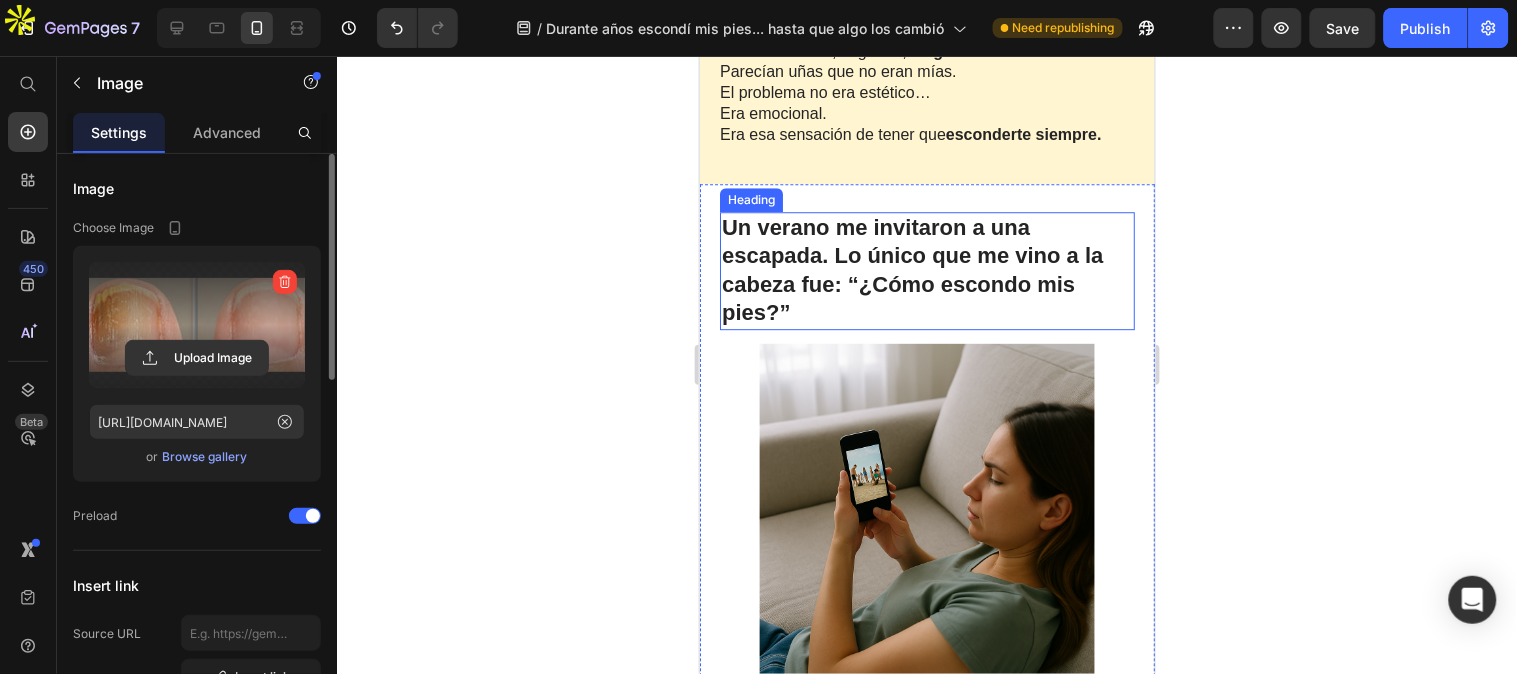 scroll, scrollTop: 1444, scrollLeft: 0, axis: vertical 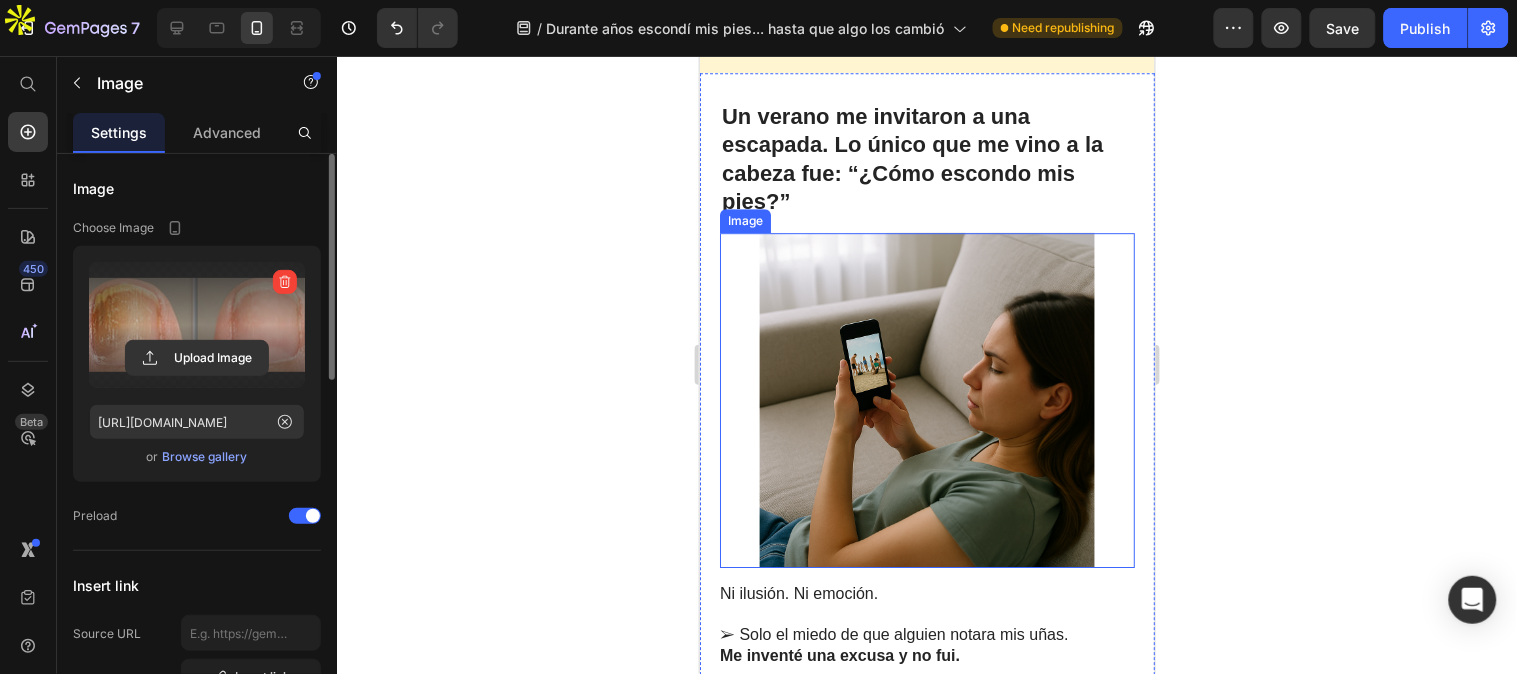 click at bounding box center [926, 399] 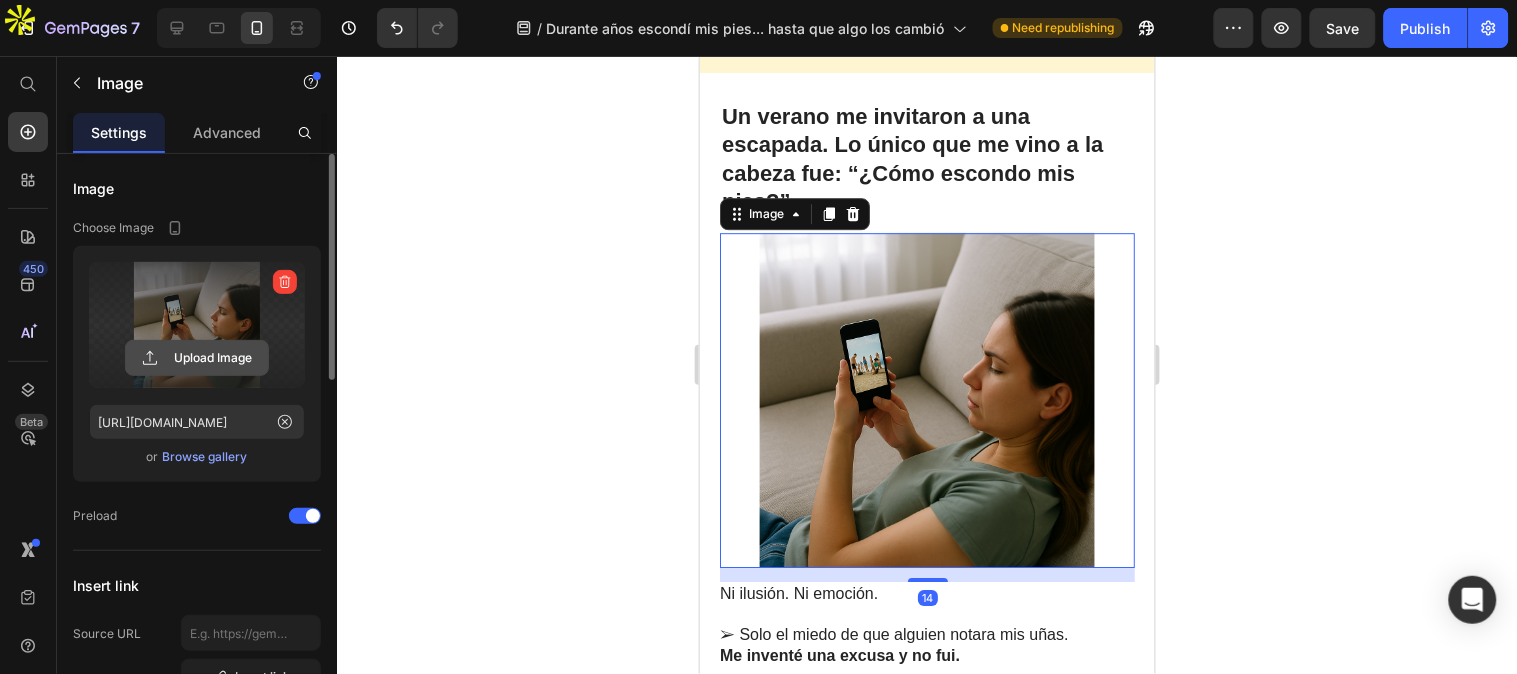 click 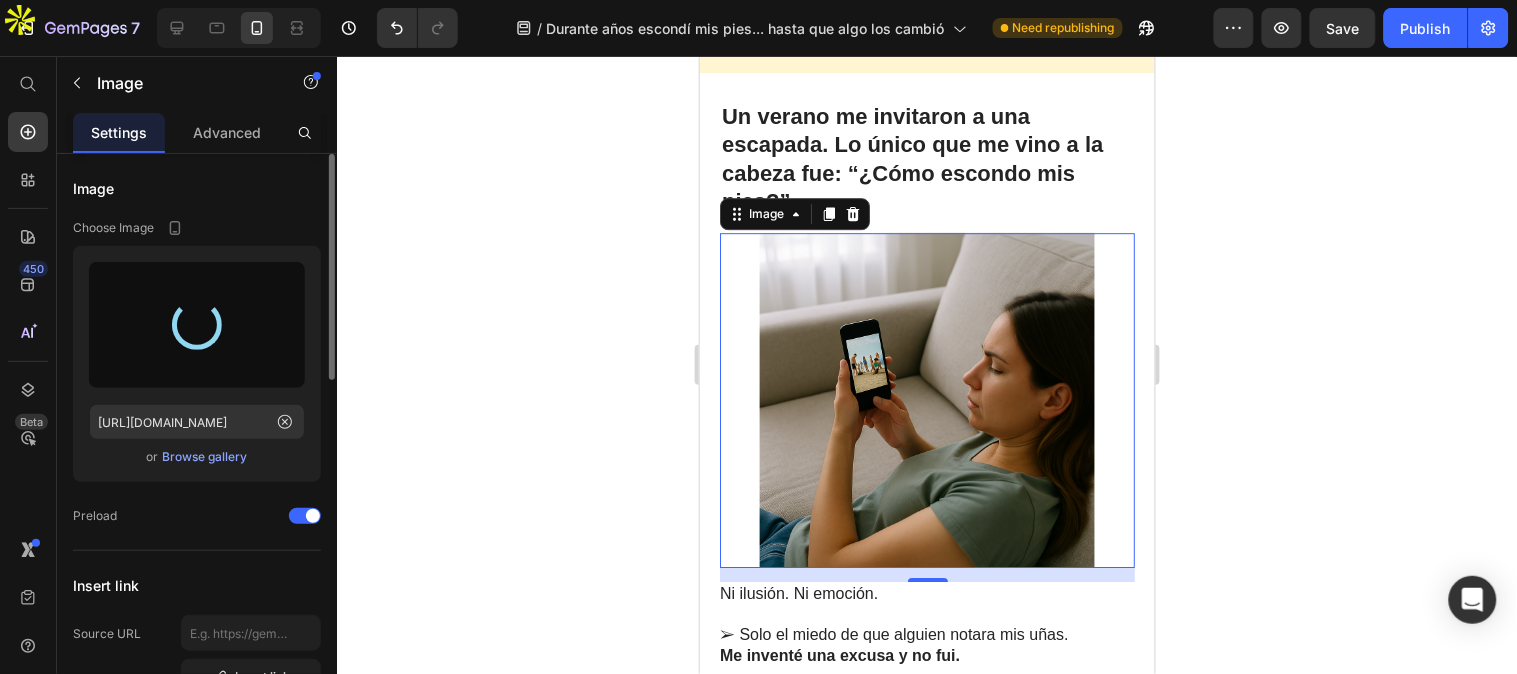 type on "https://cdn.shopify.com/s/files/1/0816/2141/8332/files/gempages_536732921881429134-bad11248-7678-4dac-814b-32ab0be480e8.webp" 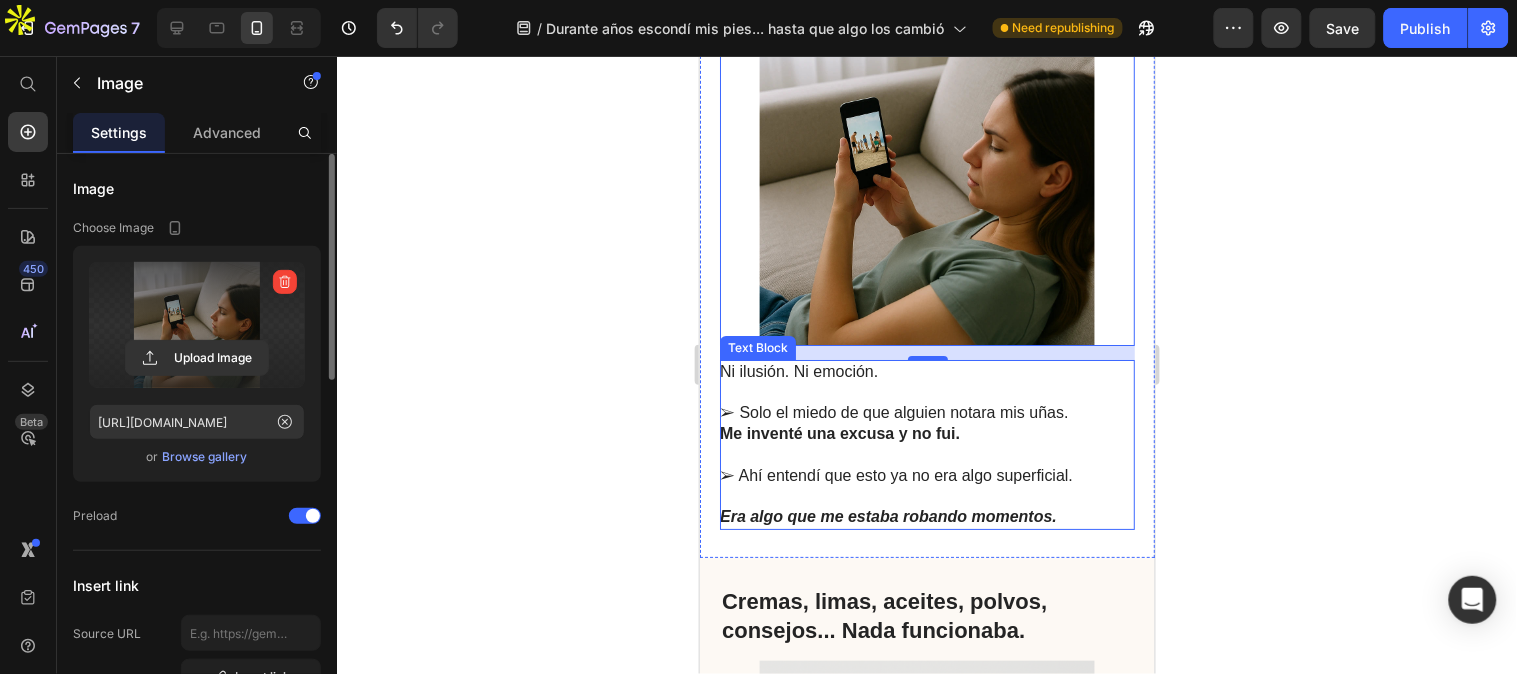 scroll, scrollTop: 2111, scrollLeft: 0, axis: vertical 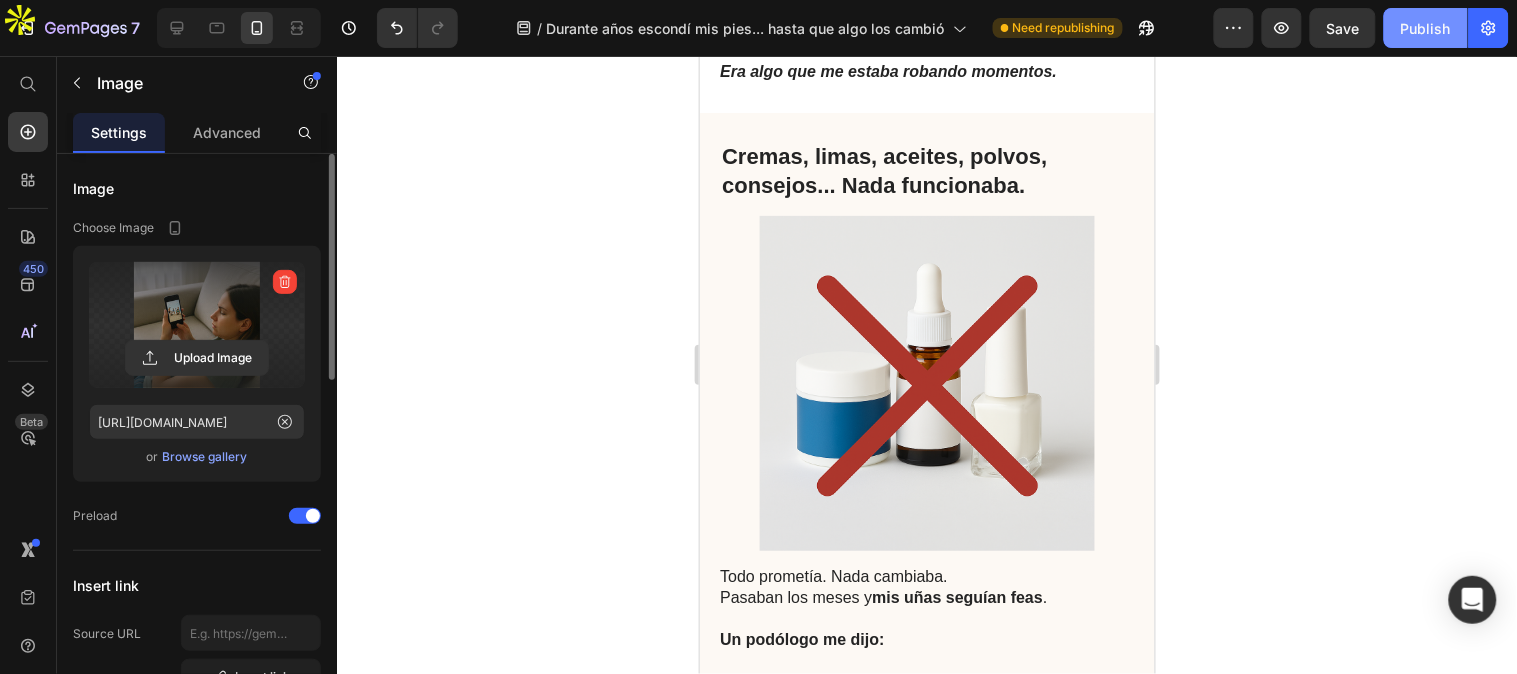 click on "Publish" 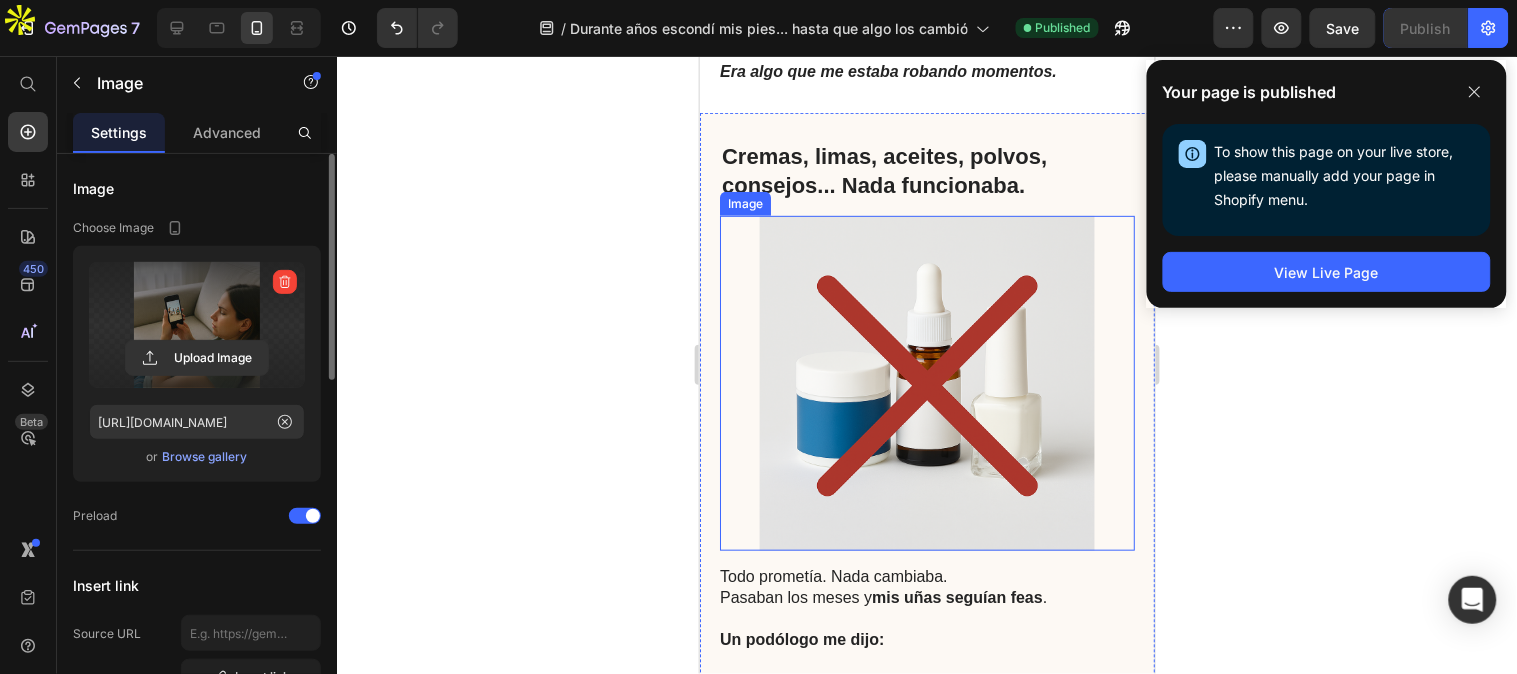 click at bounding box center (926, 382) 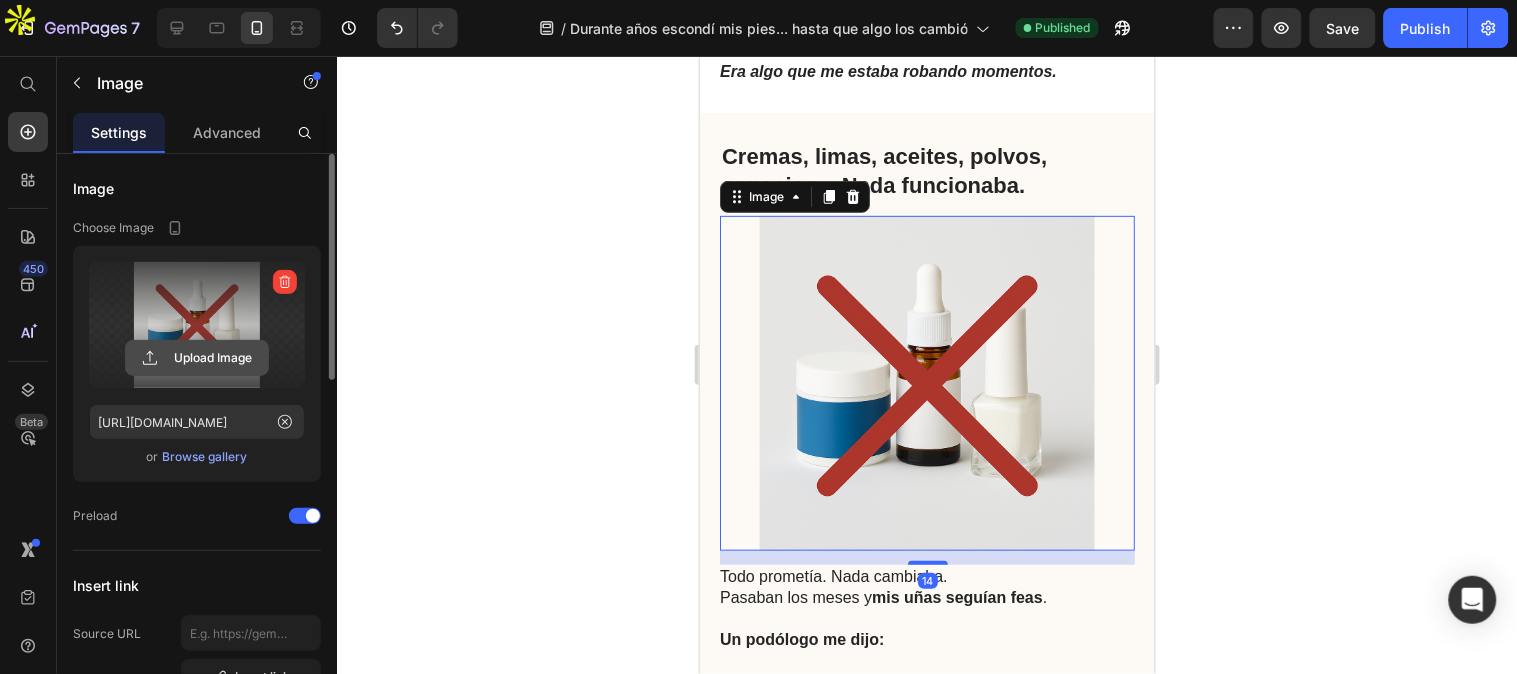 click 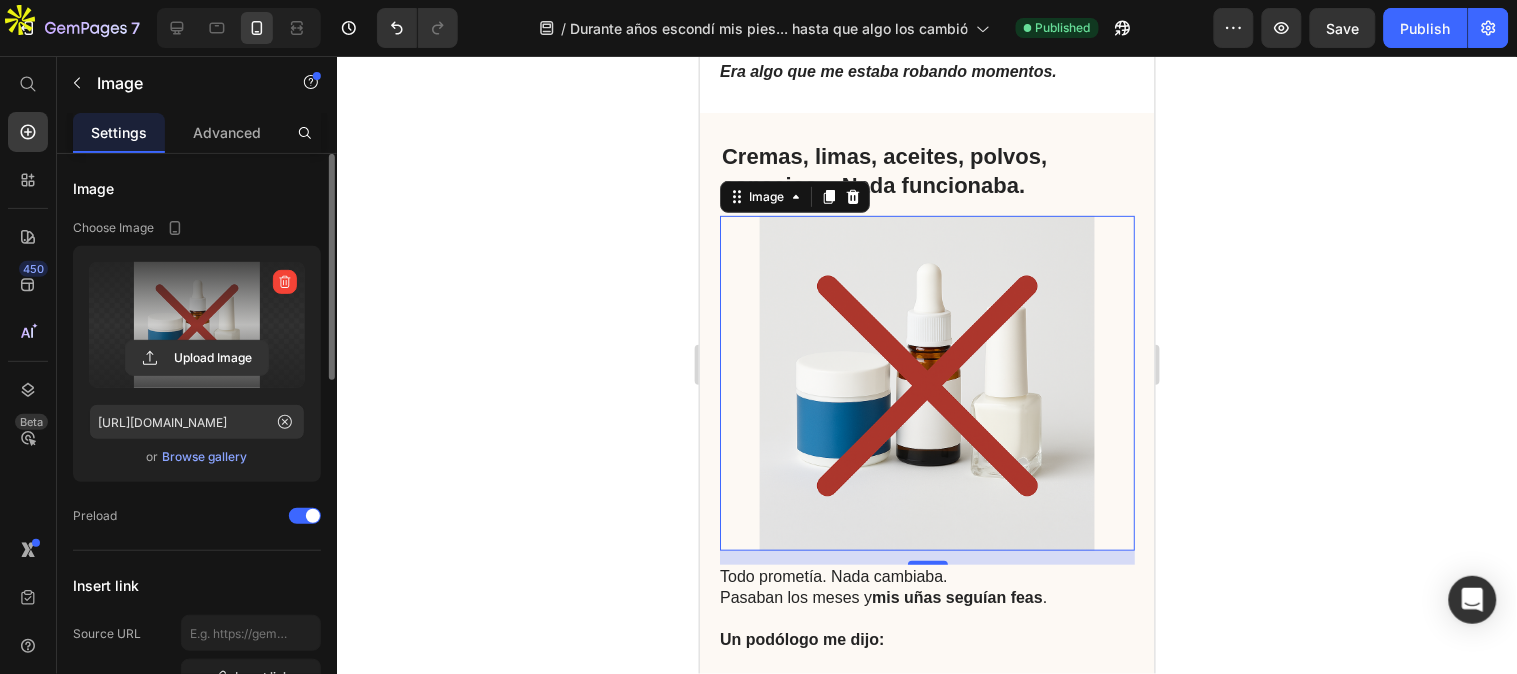 click at bounding box center [197, 325] 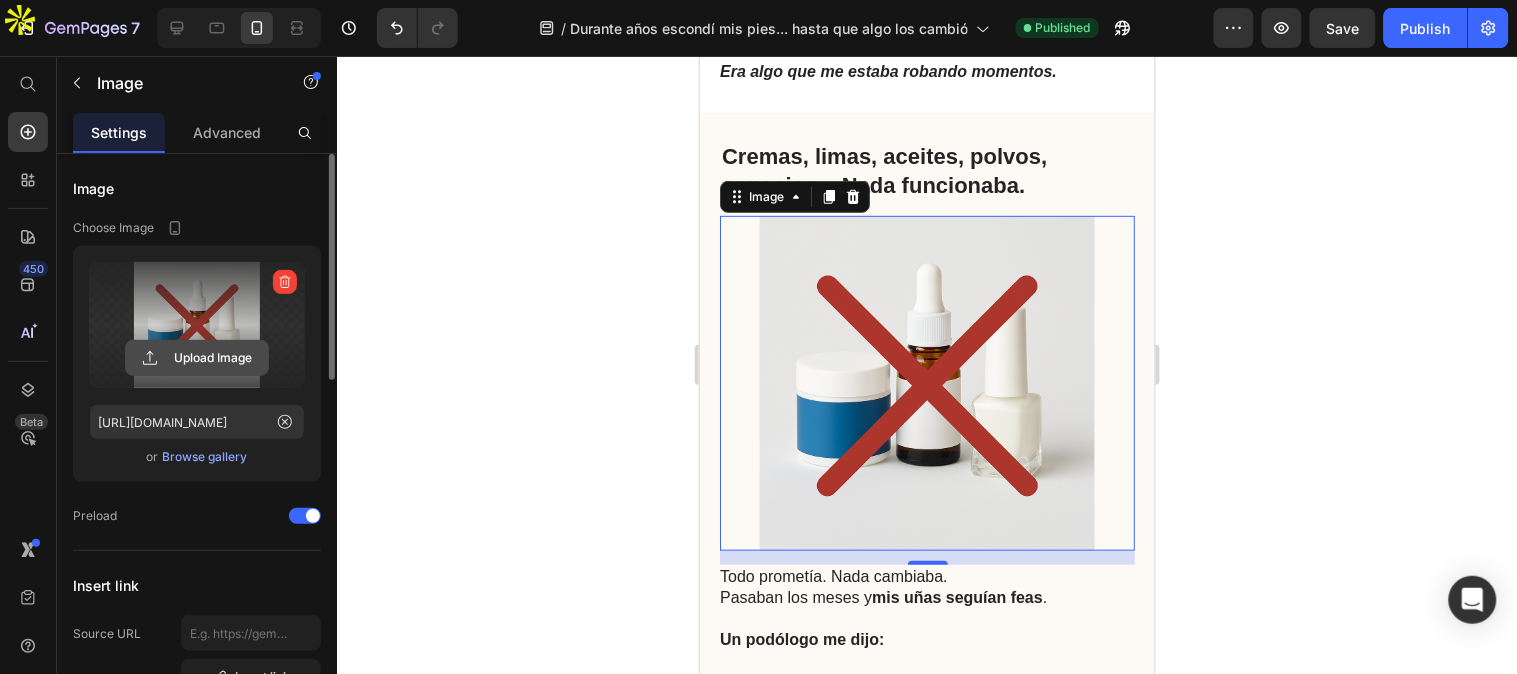 click 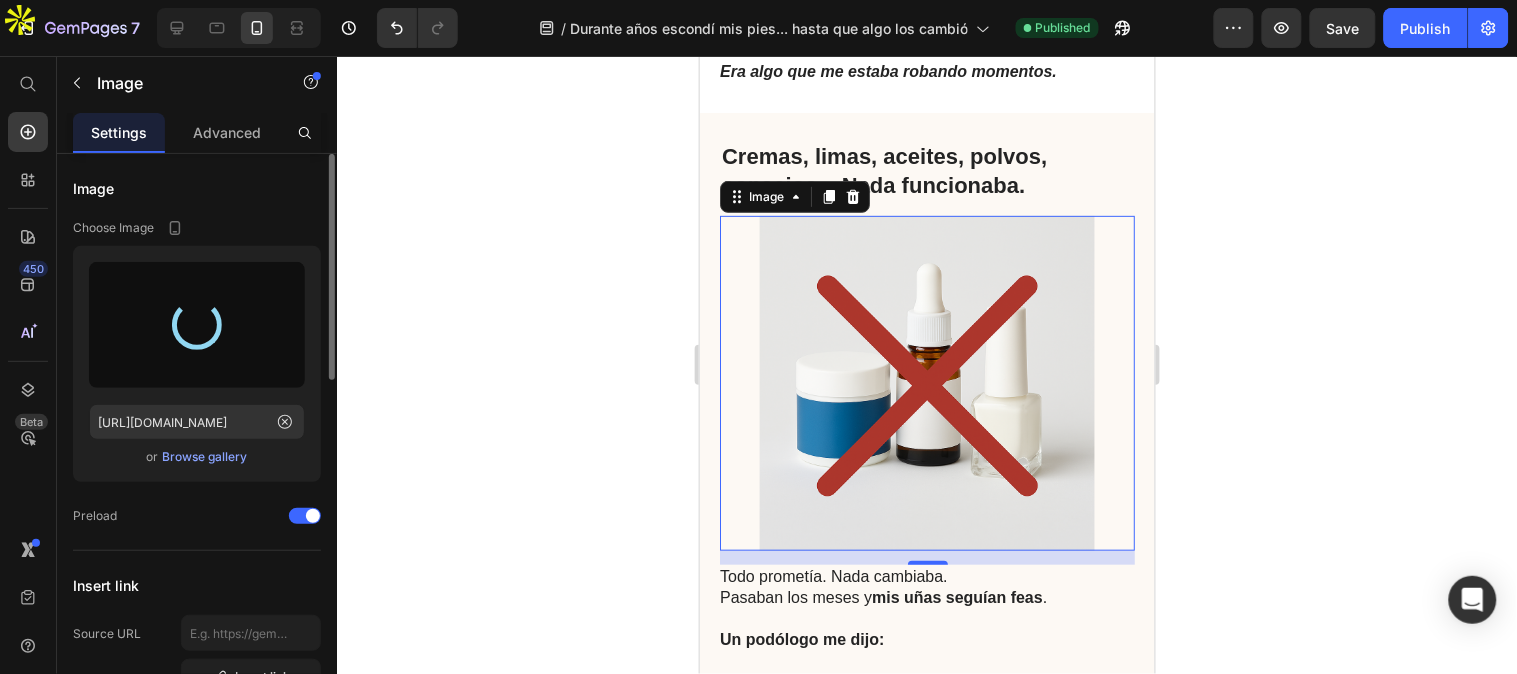 type on "https://cdn.shopify.com/s/files/1/0816/2141/8332/files/gempages_536732921881429134-695a2d34-8758-420b-b480-c2ae7beb68a0.webp" 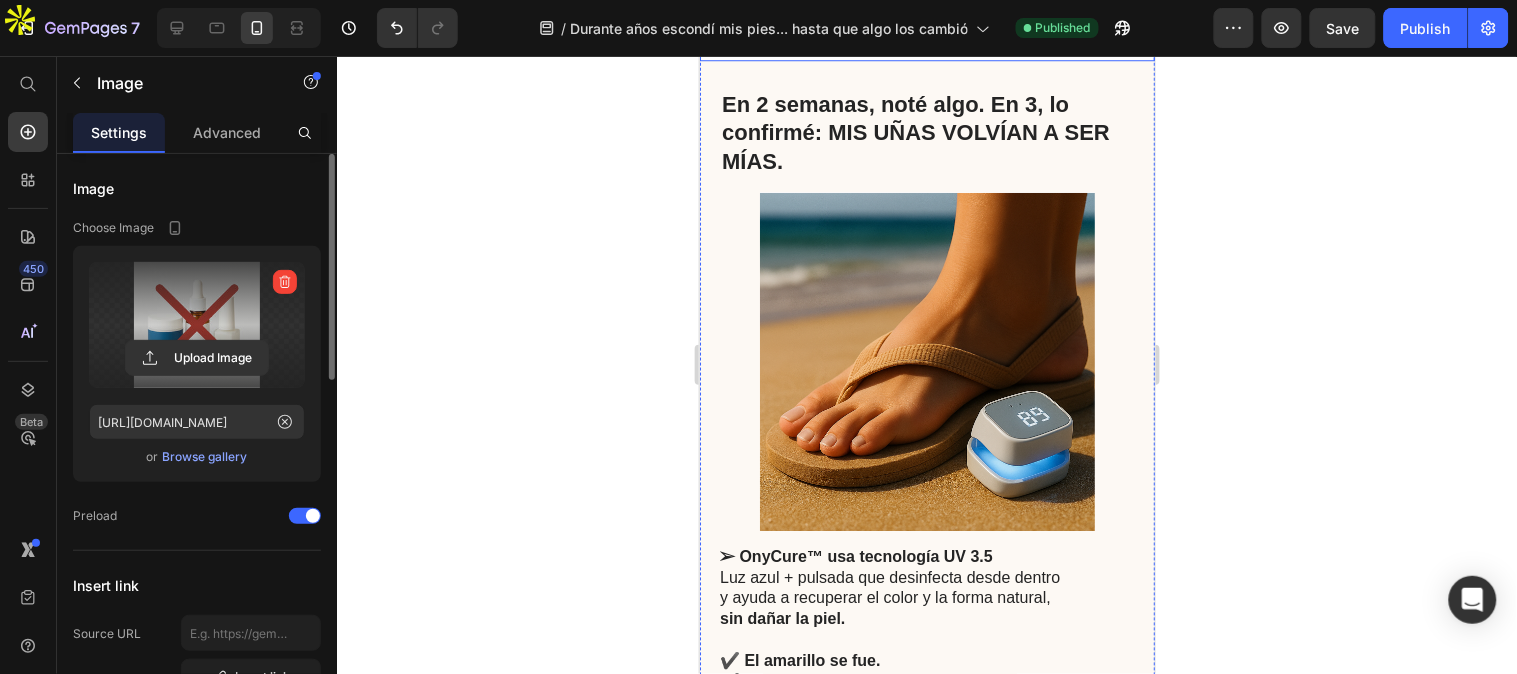 scroll, scrollTop: 3555, scrollLeft: 0, axis: vertical 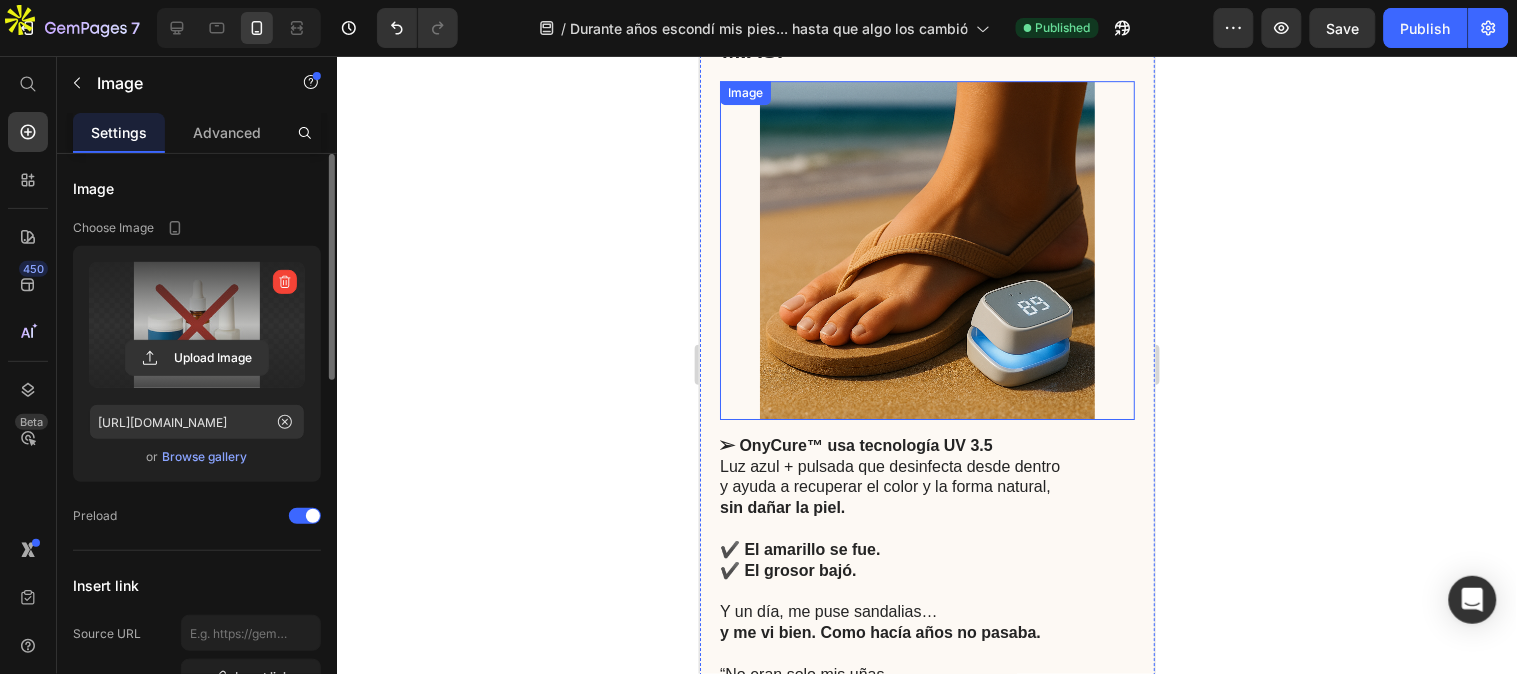 click at bounding box center [926, 249] 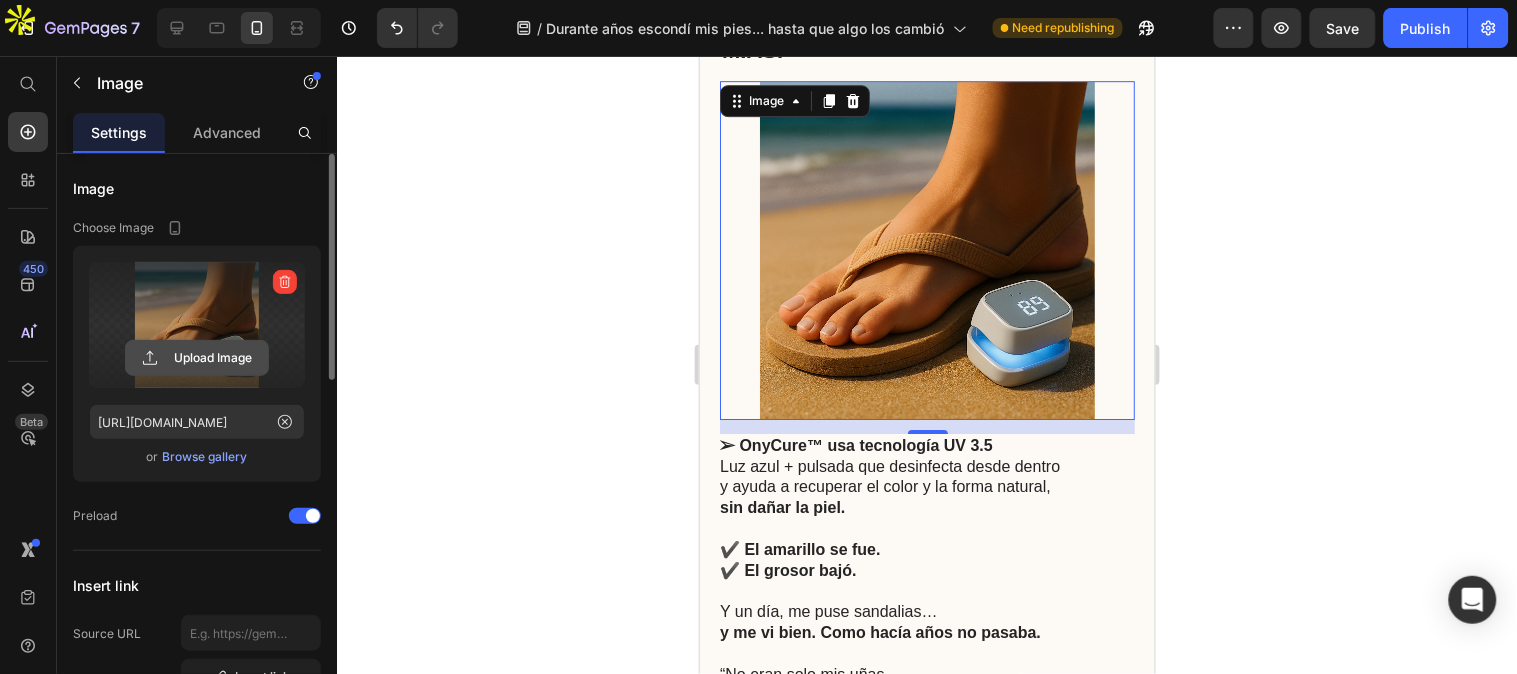 click 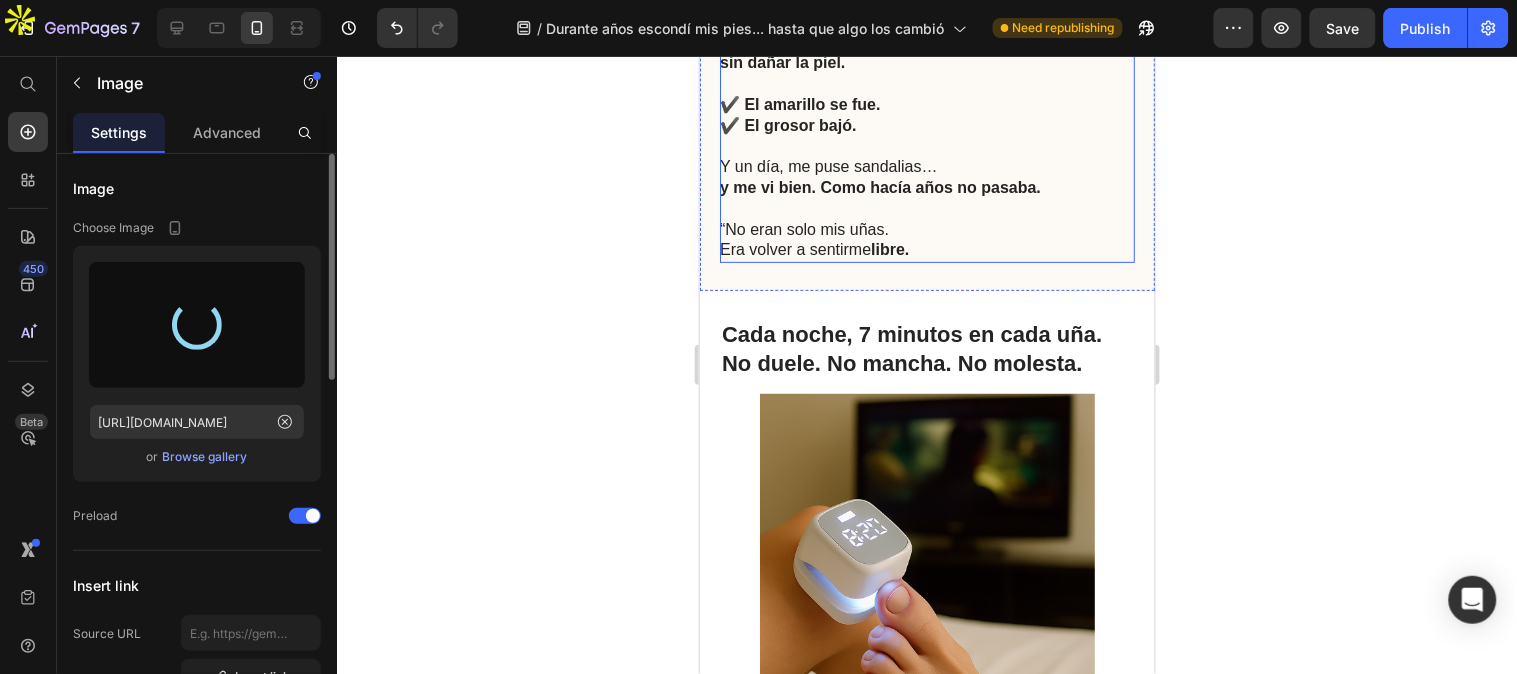 scroll, scrollTop: 4111, scrollLeft: 0, axis: vertical 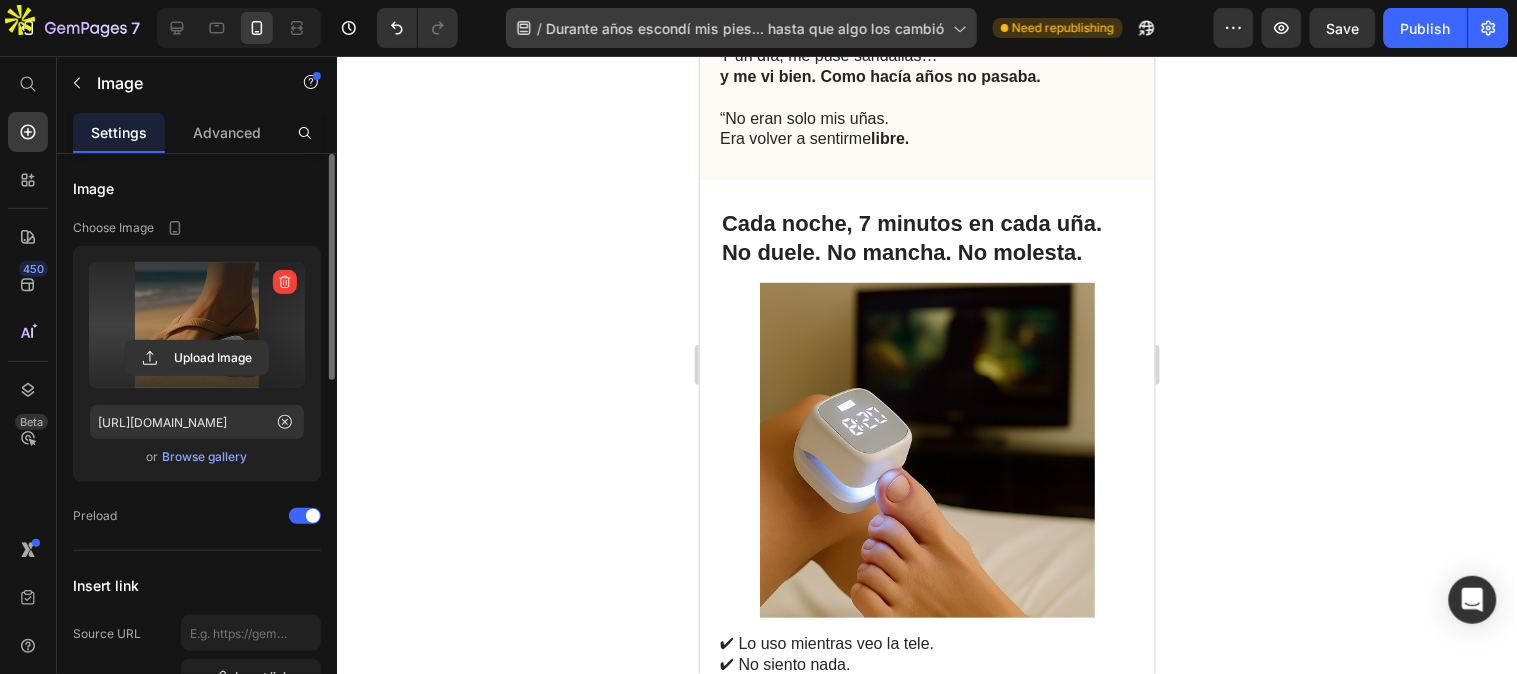 type on "https://cdn.shopify.com/s/files/1/0816/2141/8332/files/gempages_536732921881429134-9a507c14-21b6-4888-b386-d7e517d18764.webp" 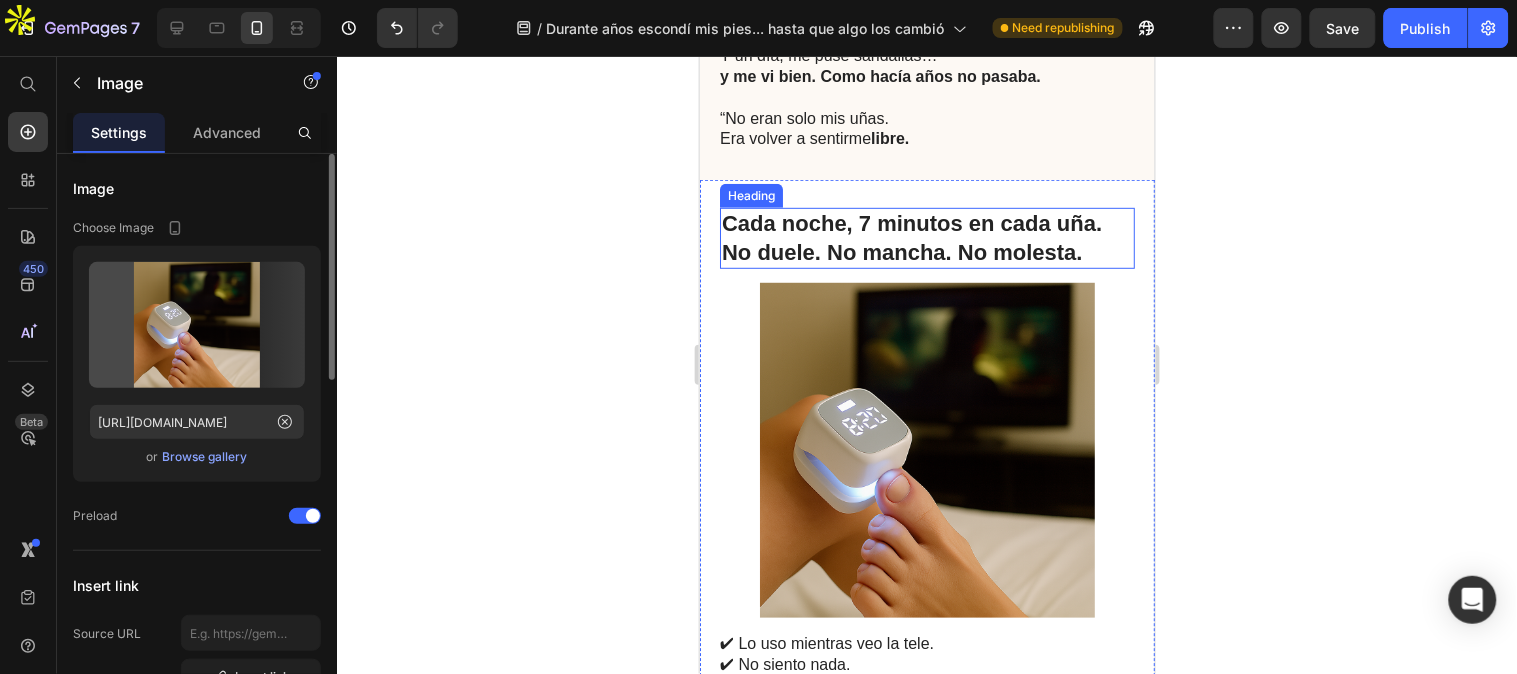 click at bounding box center [926, 449] 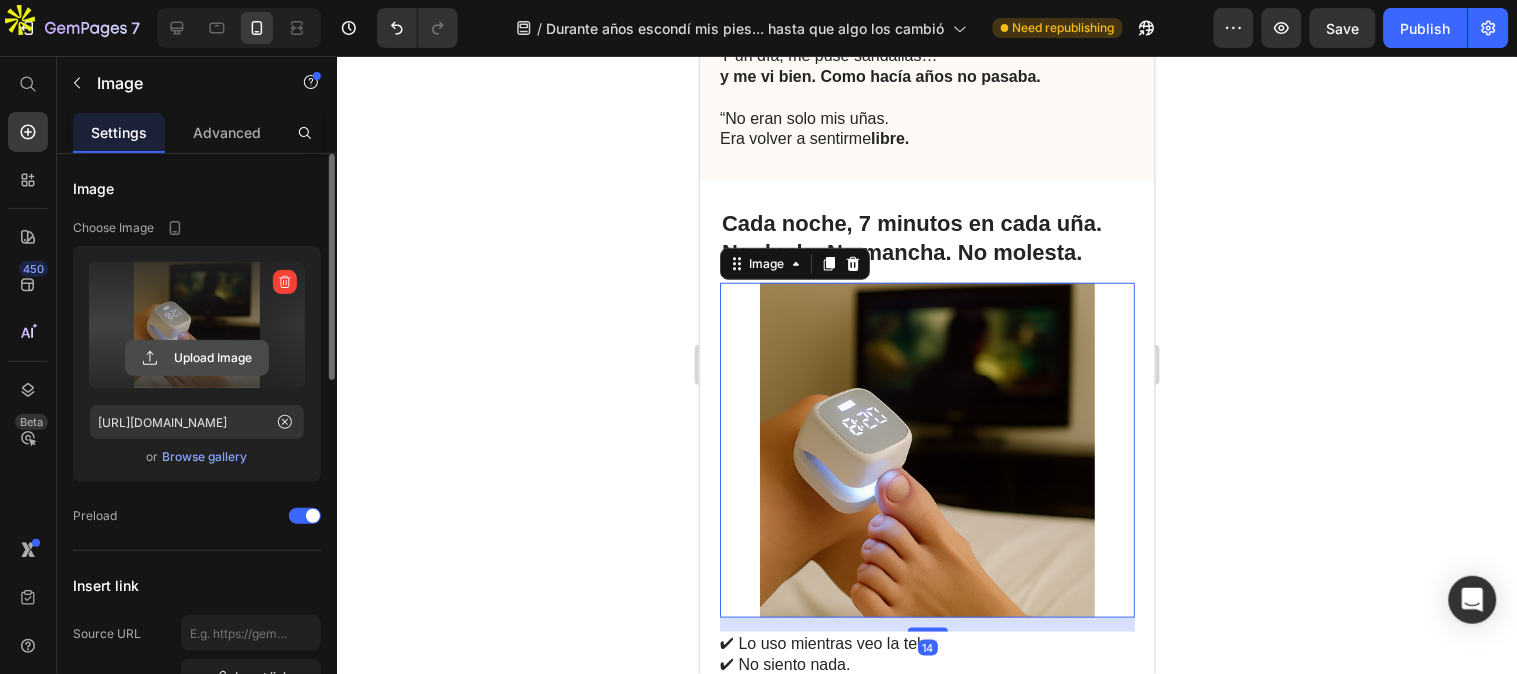 click 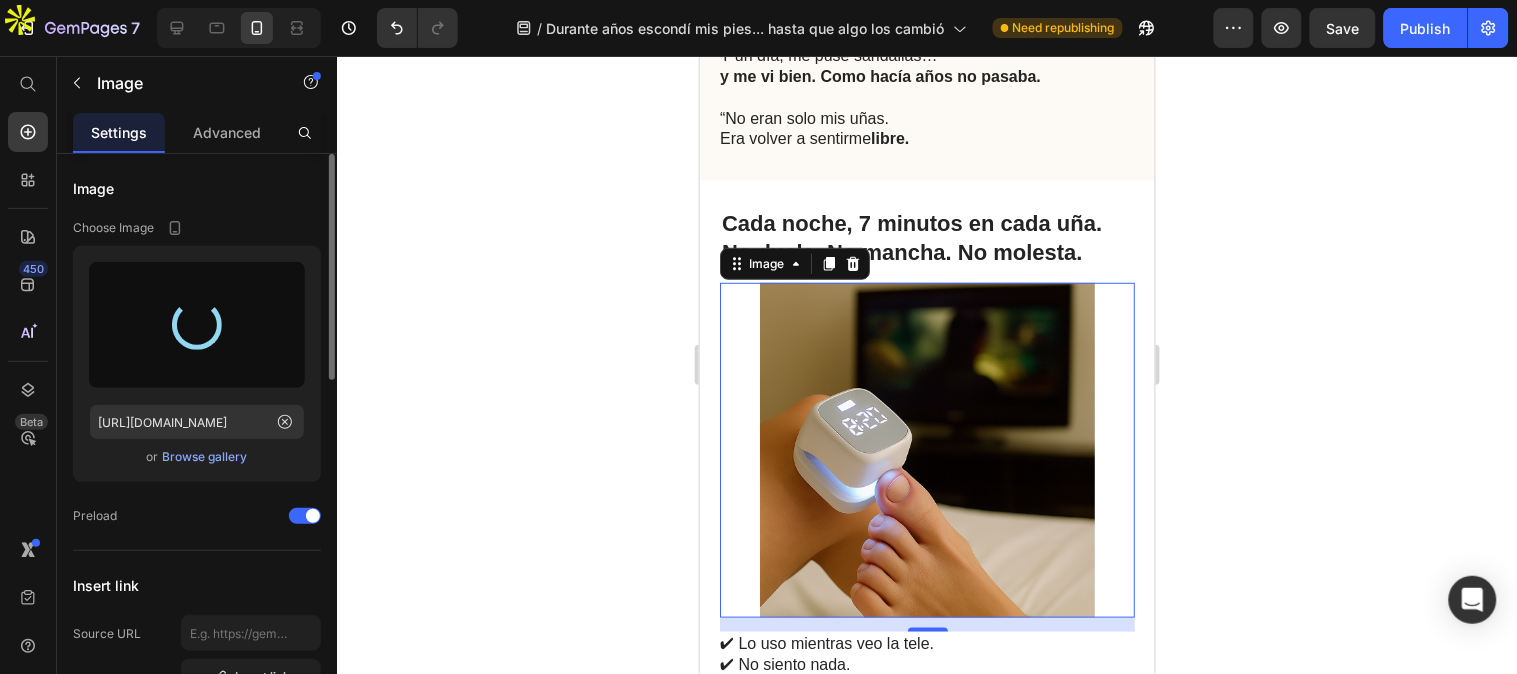 type on "https://cdn.shopify.com/s/files/1/0816/2141/8332/files/gempages_536732921881429134-daf8bf01-a11b-47f5-8c6d-625791329ebb.webp" 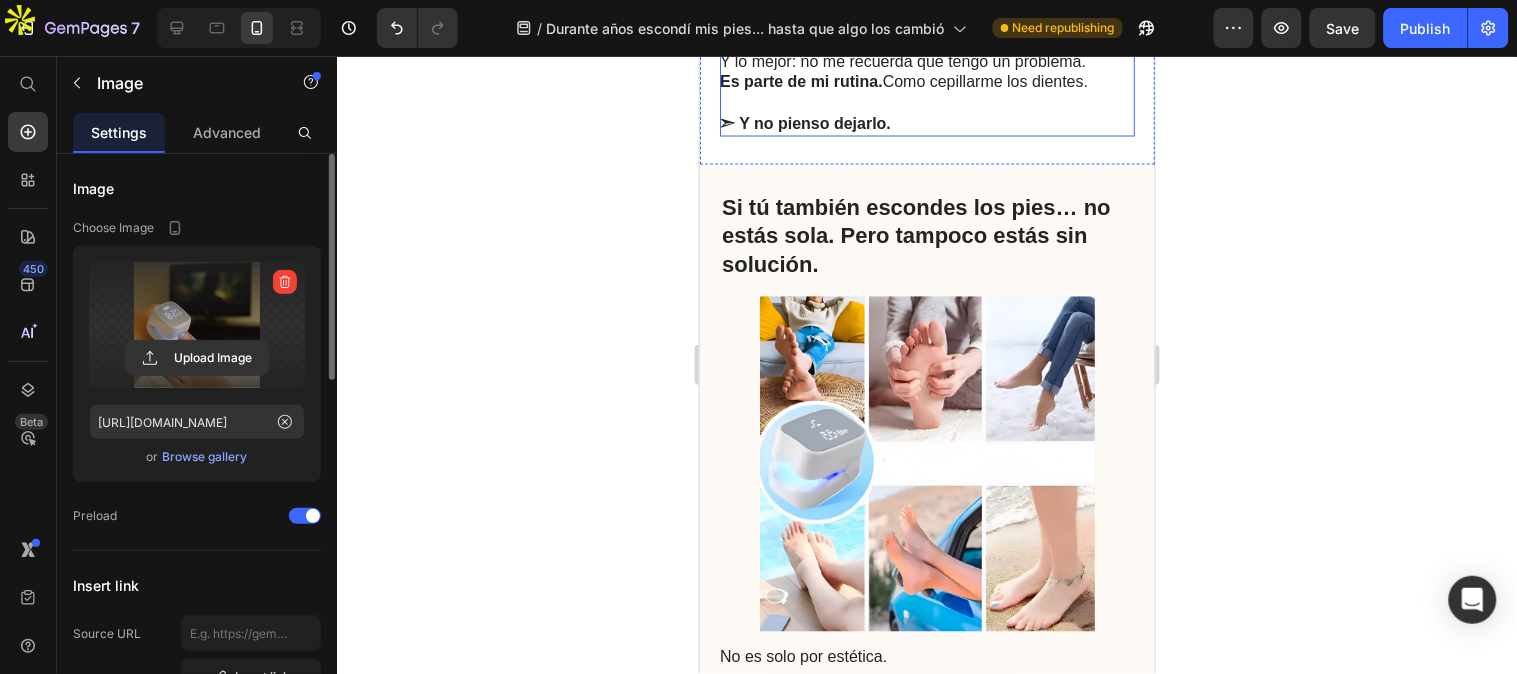 scroll, scrollTop: 4888, scrollLeft: 0, axis: vertical 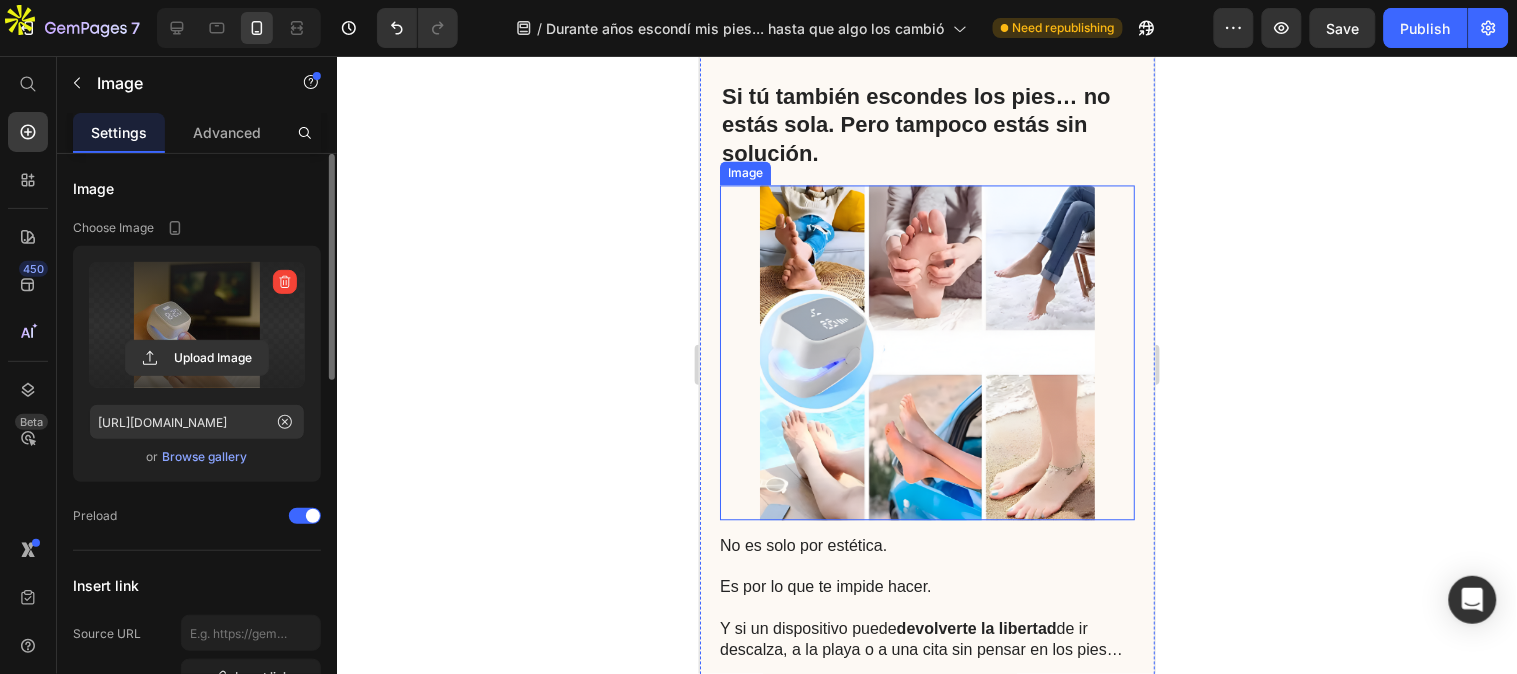 click at bounding box center [926, 352] 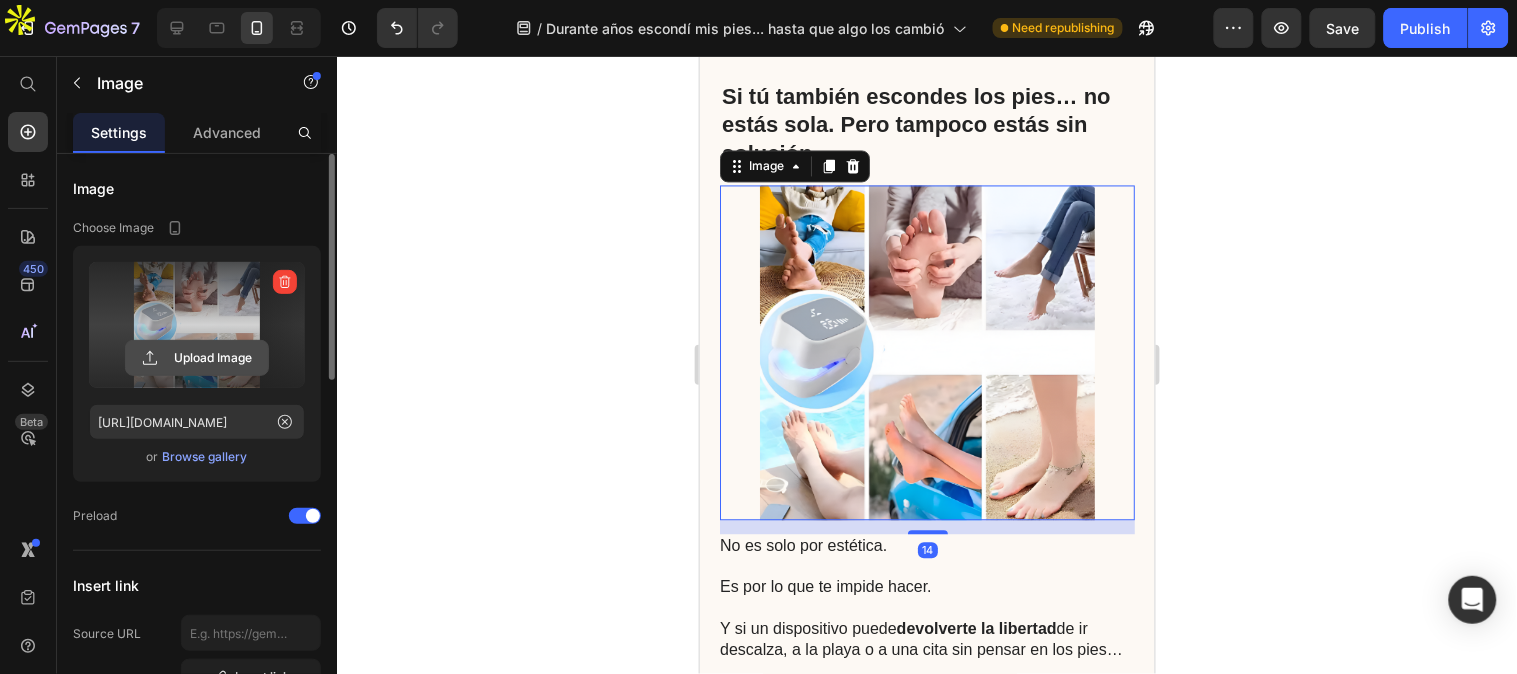 click 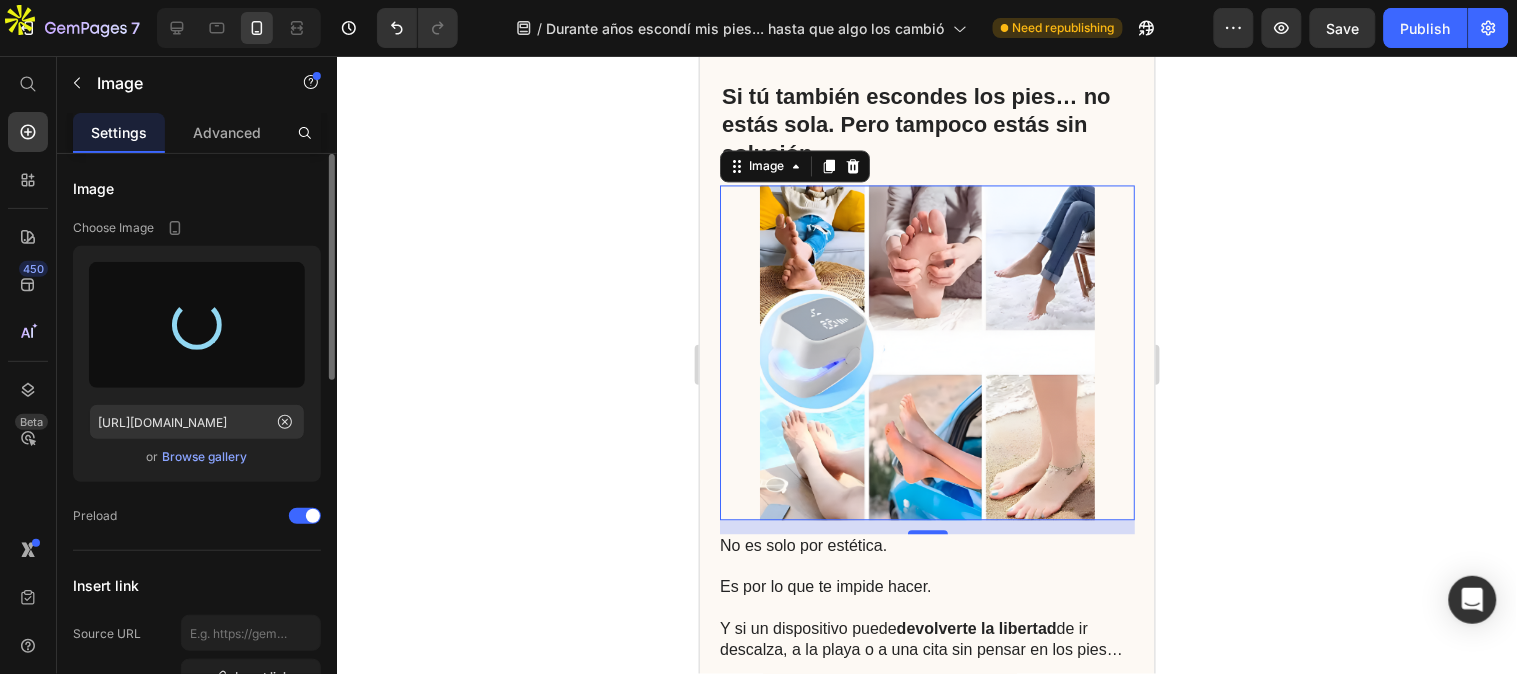 type on "https://cdn.shopify.com/s/files/1/0816/2141/8332/files/gempages_536732921881429134-9a8e7f43-b44f-4271-ac44-0f4426fa5403.webp" 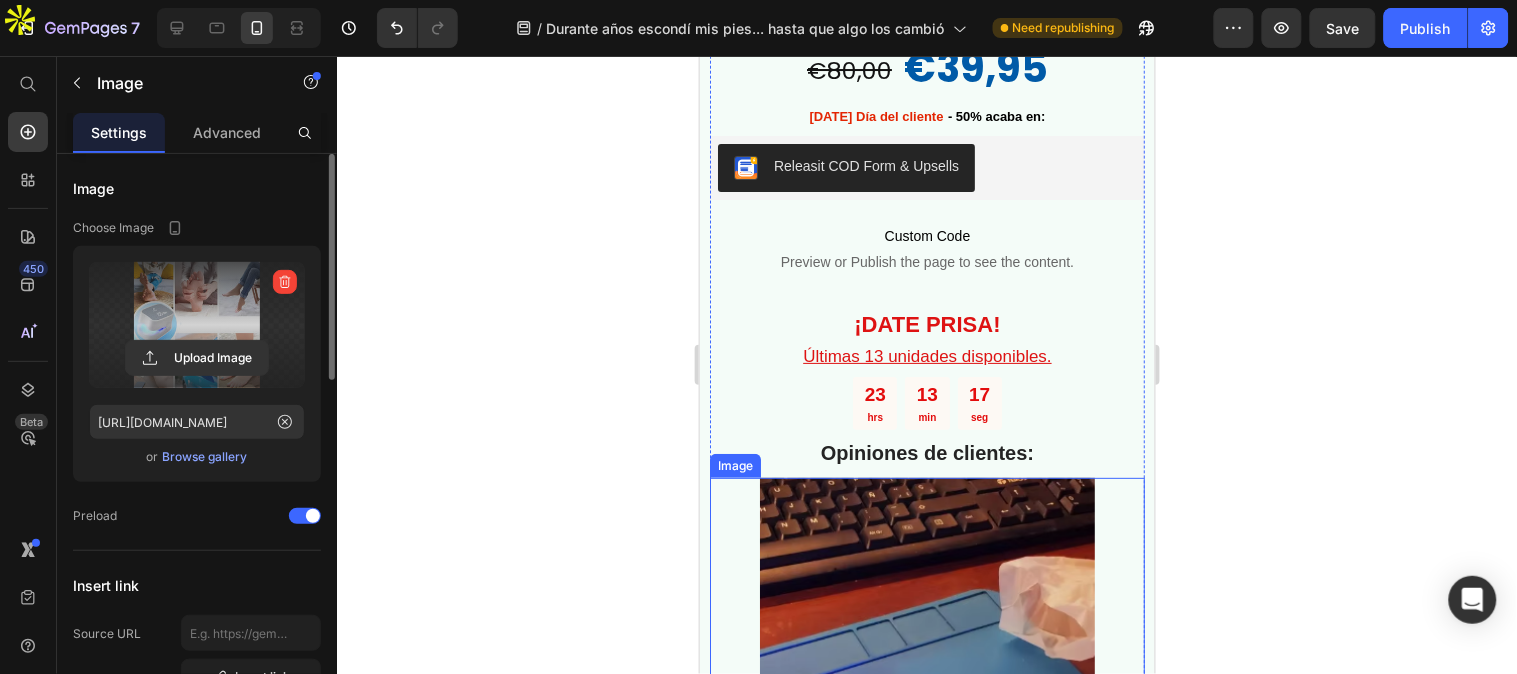 scroll, scrollTop: 10111, scrollLeft: 0, axis: vertical 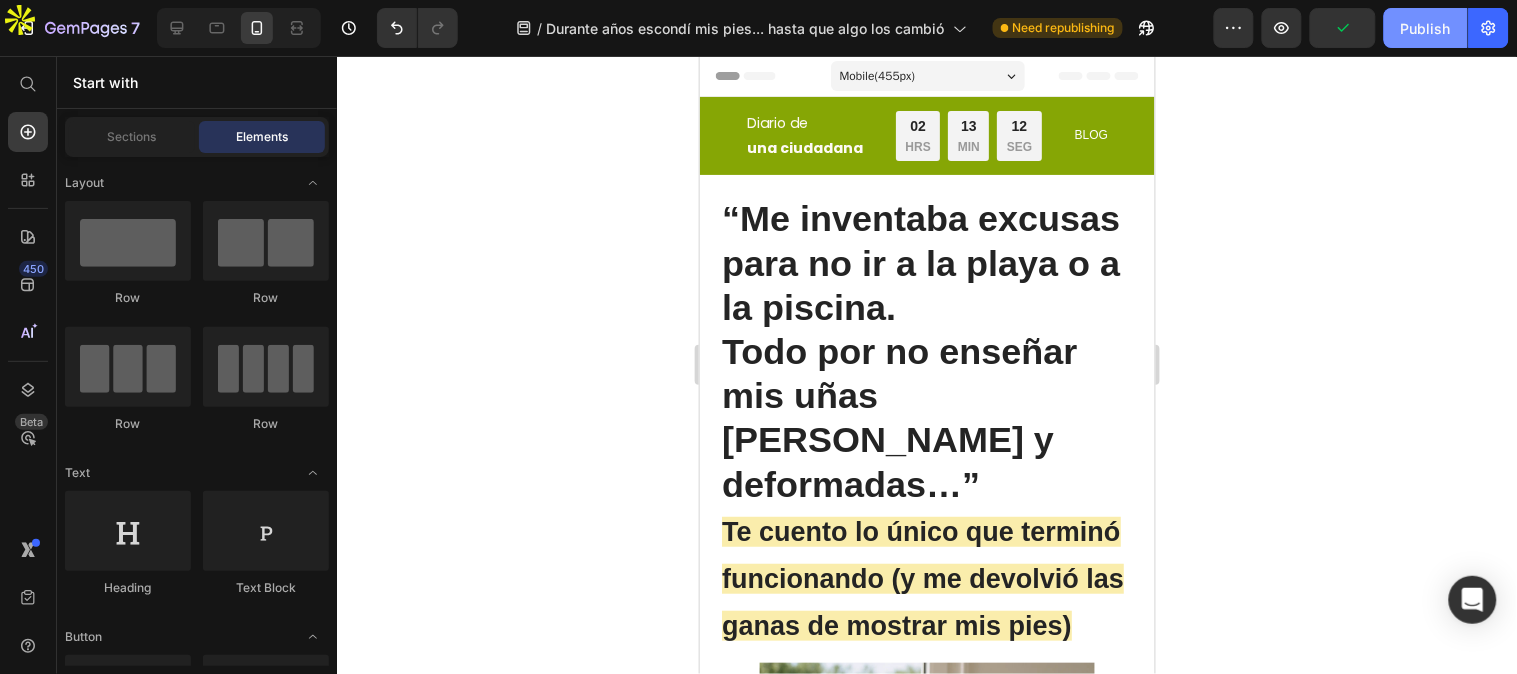click on "Publish" at bounding box center [1426, 28] 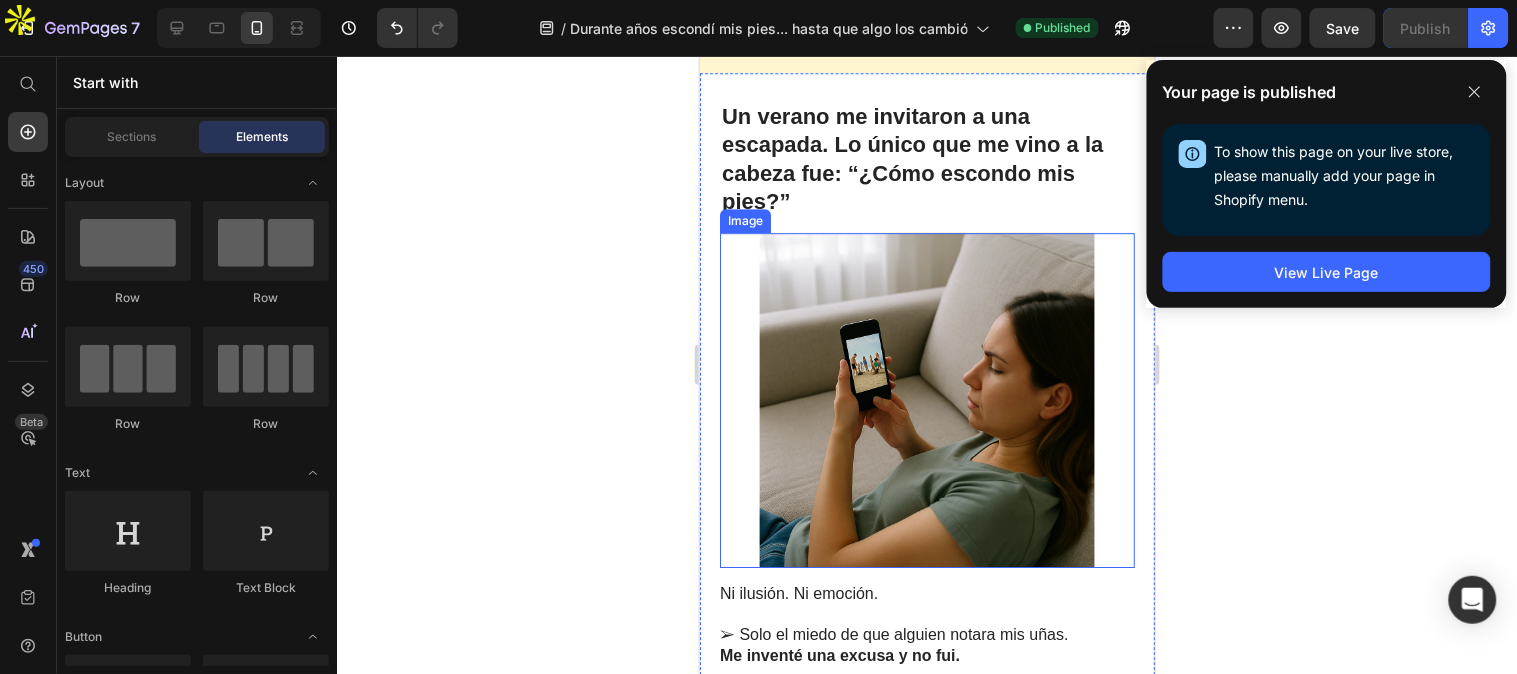 scroll, scrollTop: 1777, scrollLeft: 0, axis: vertical 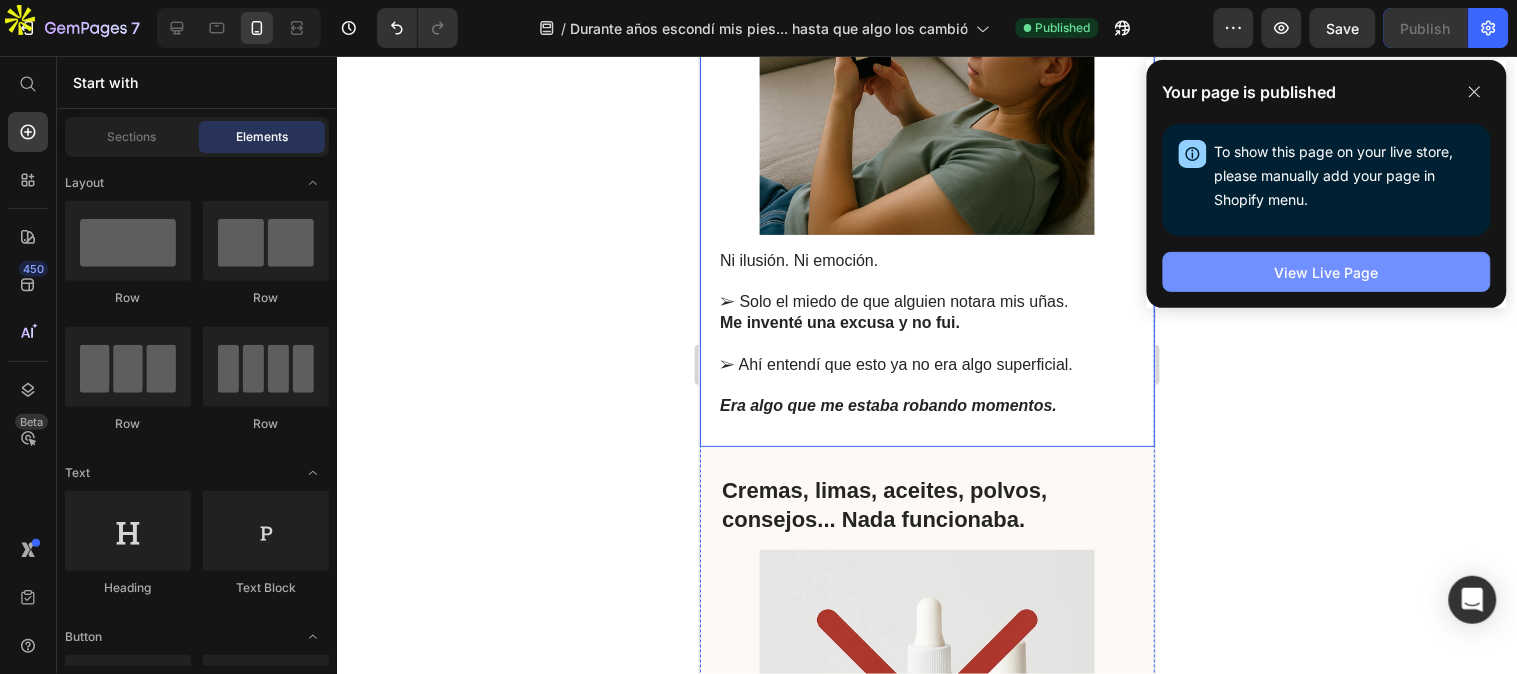 click on "View Live Page" at bounding box center [1327, 272] 